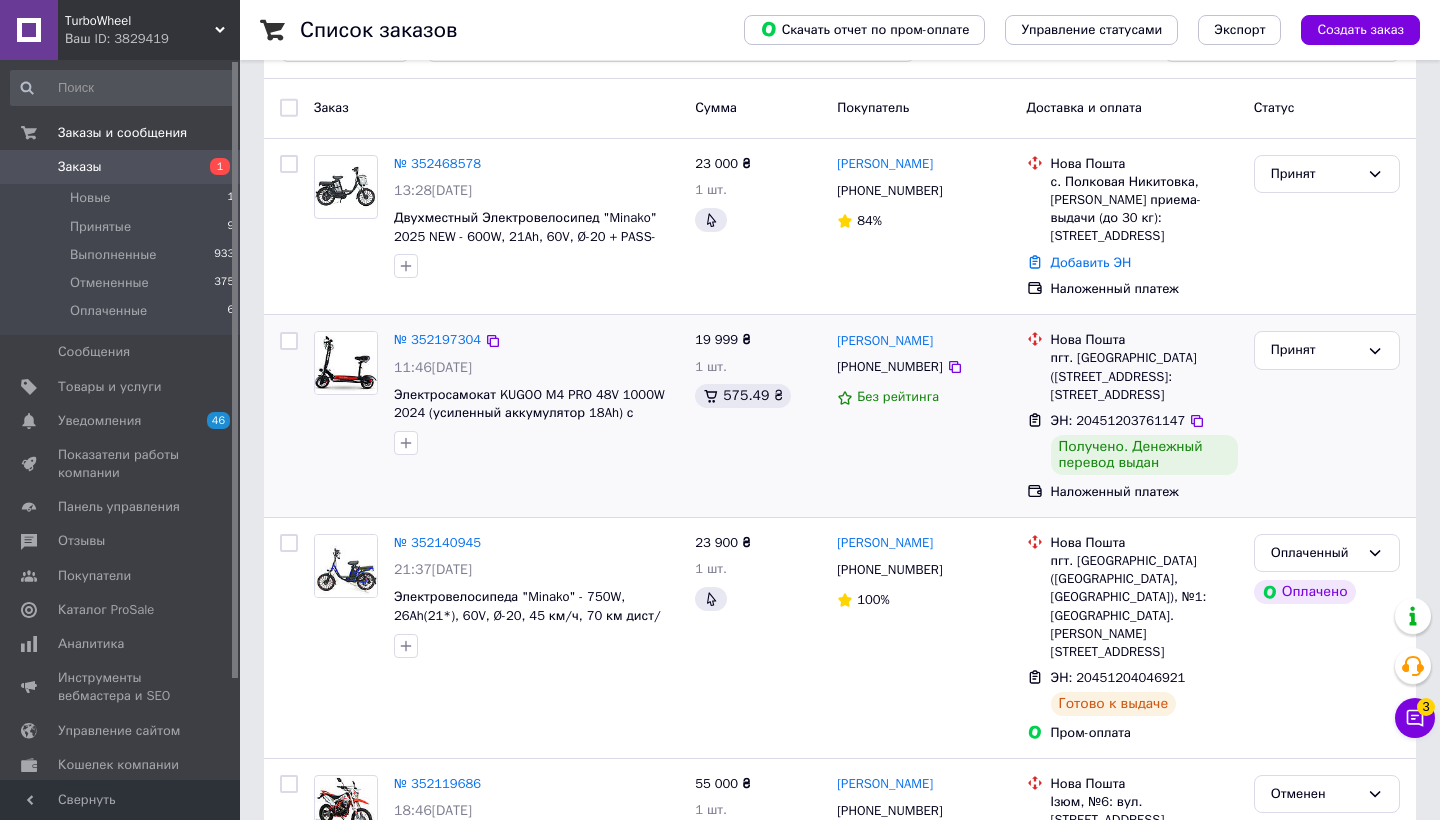 scroll, scrollTop: 81, scrollLeft: 0, axis: vertical 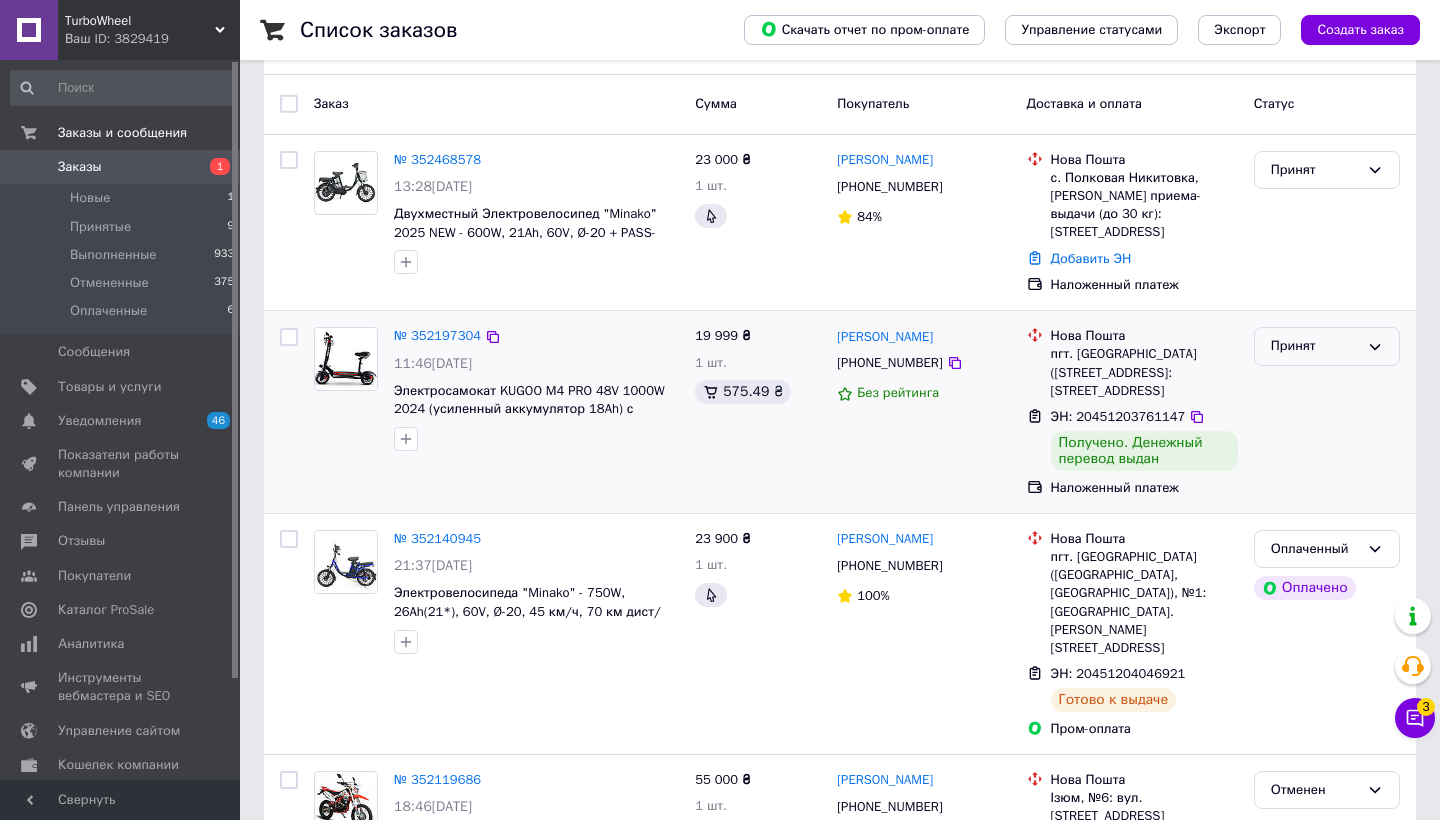 click on "Принят" at bounding box center [1315, 346] 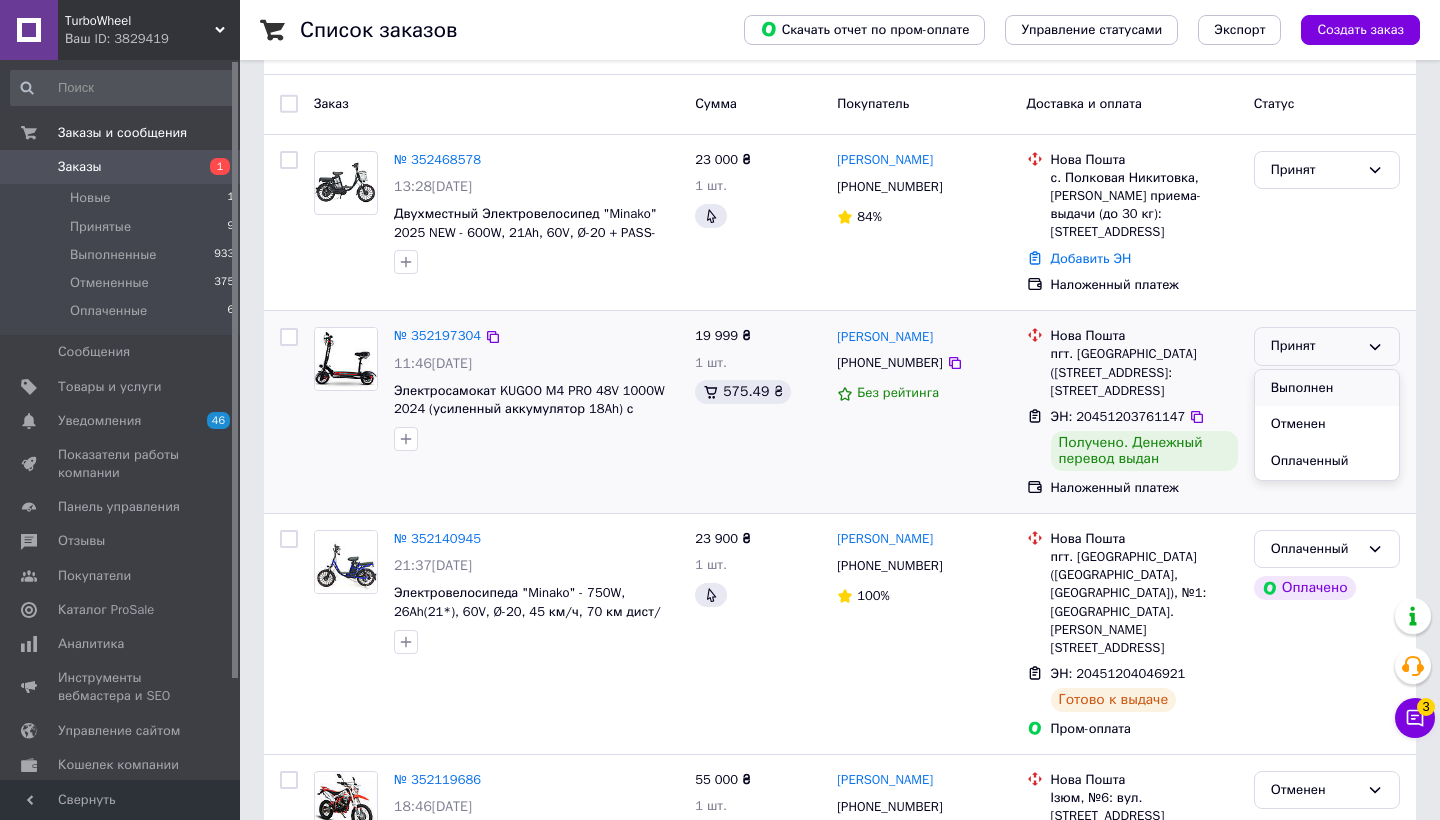 click on "Выполнен" at bounding box center [1327, 388] 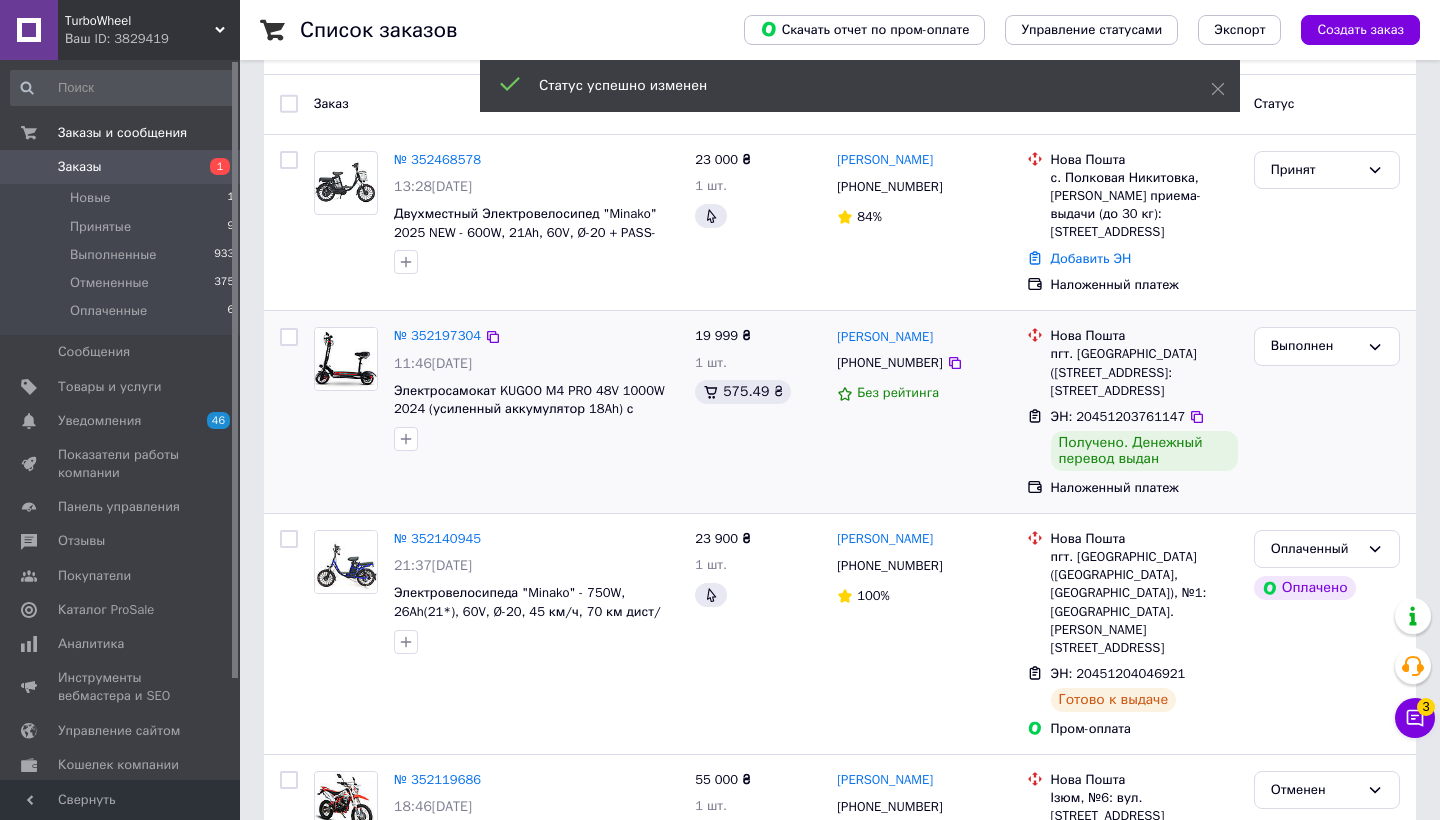 click on "№ 352197304" at bounding box center [437, 335] 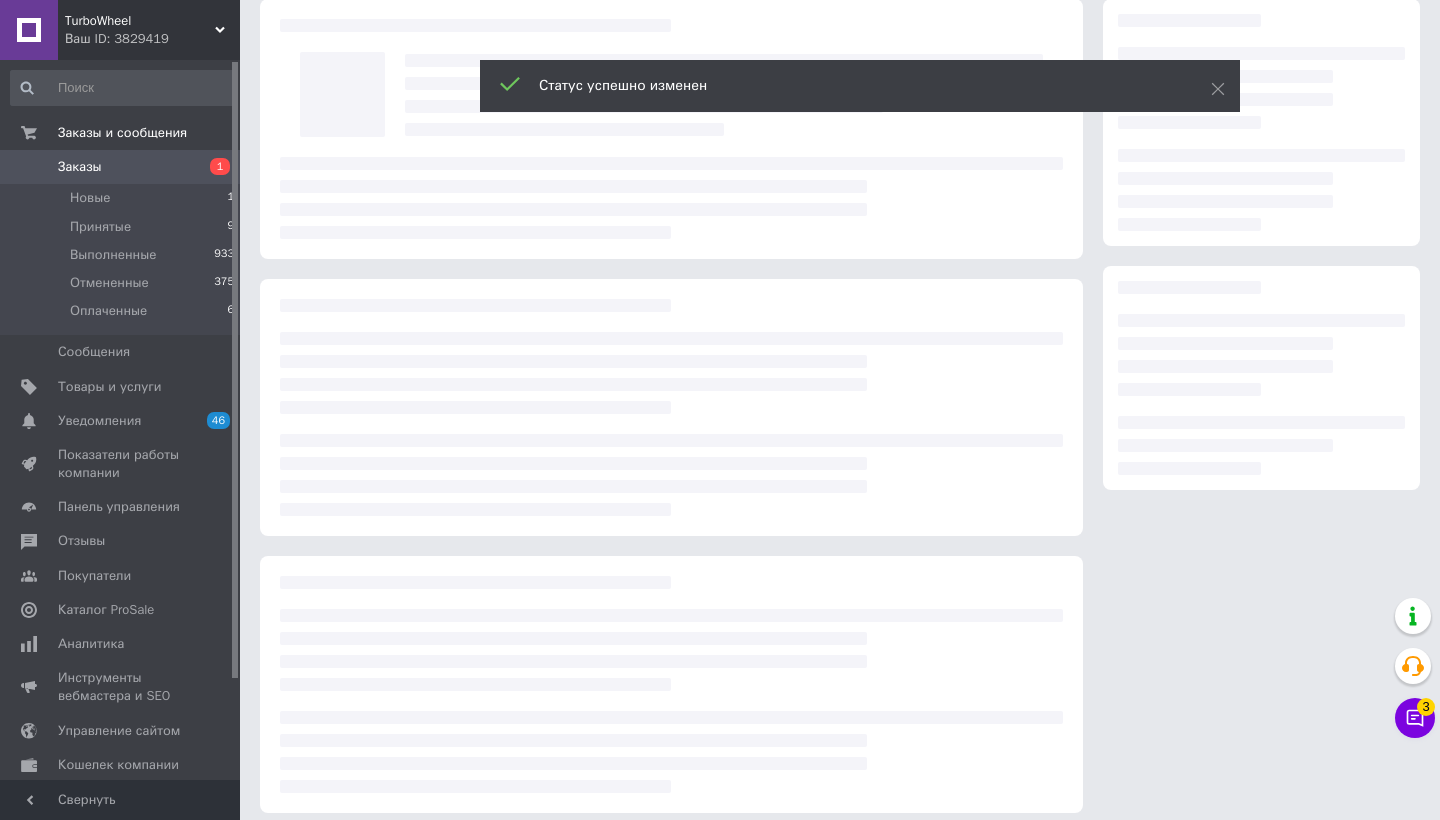 scroll, scrollTop: 0, scrollLeft: 0, axis: both 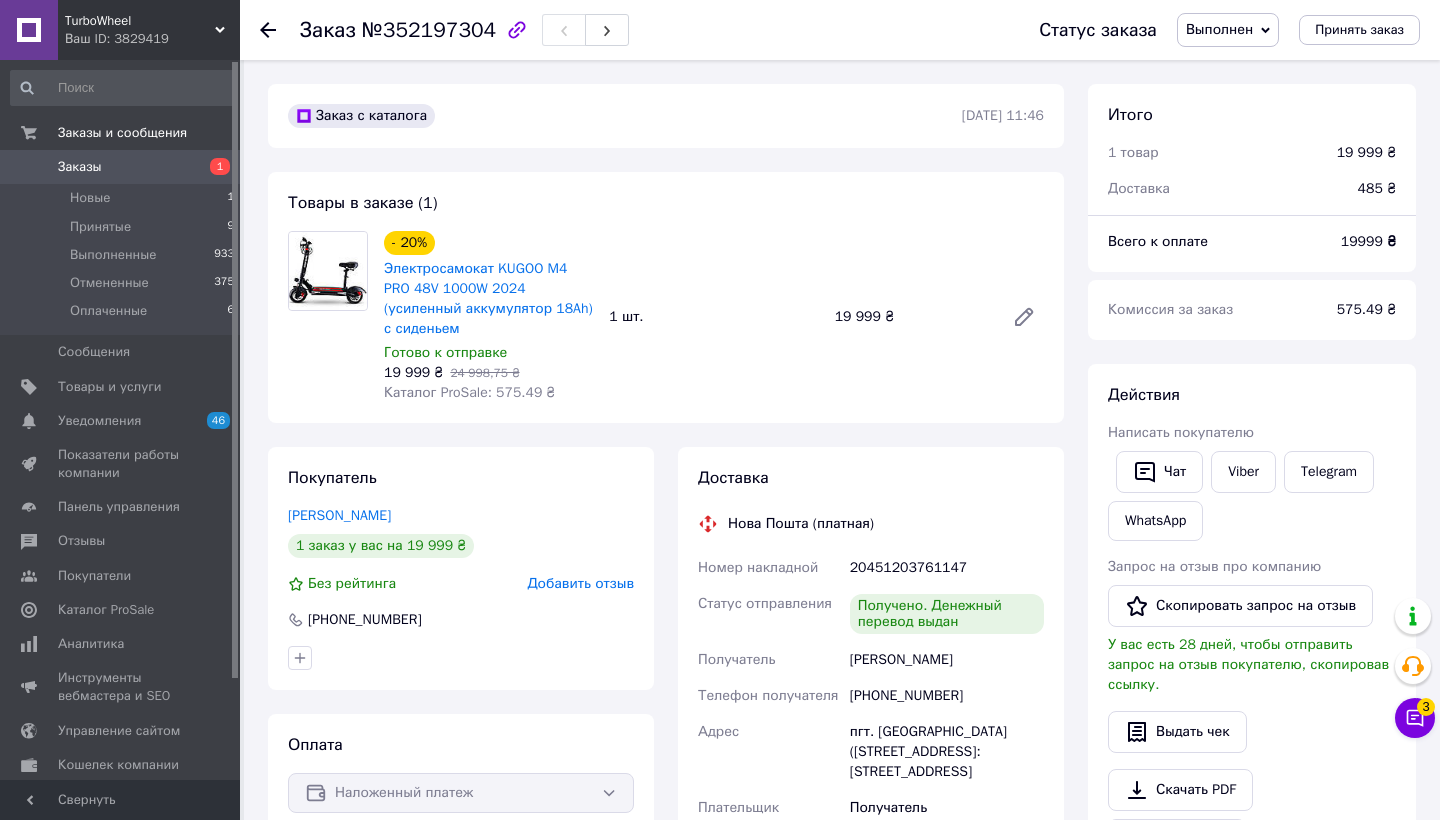 click on "Добавить отзыв" at bounding box center [580, 583] 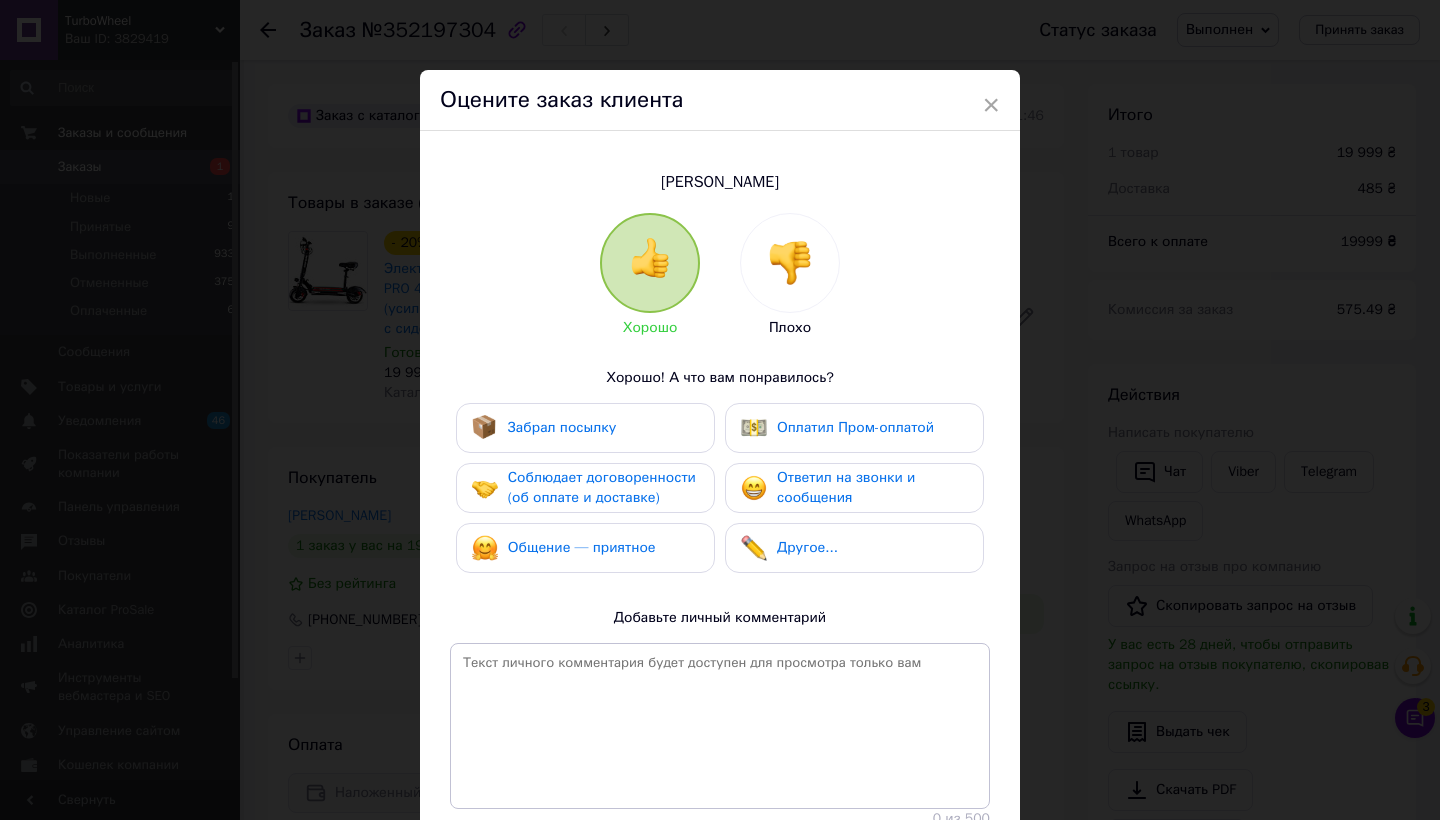 click on "Забрал посылку" at bounding box center (585, 428) 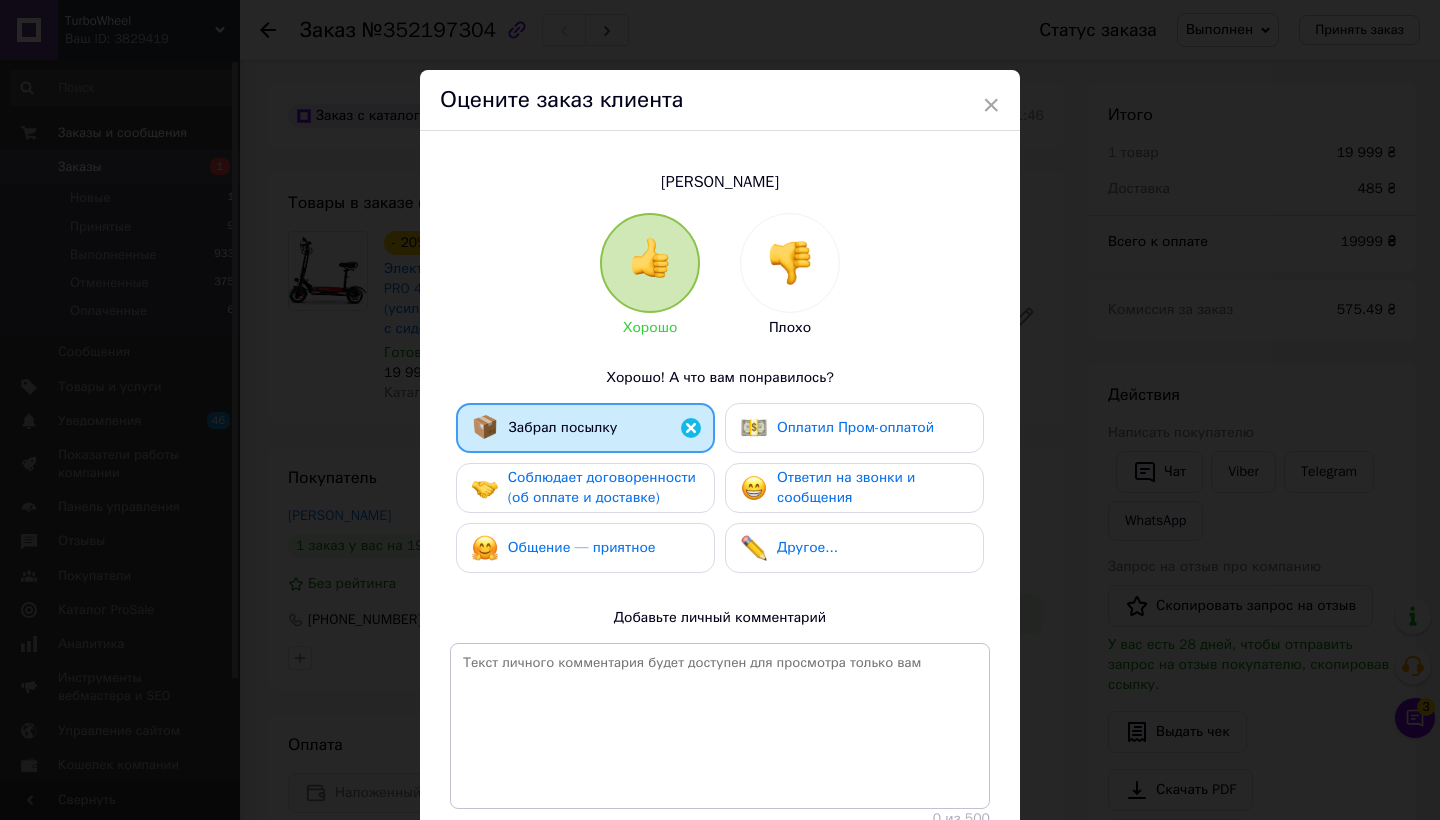 click on "Соблюдает договоренности (об оплате и доставке)" at bounding box center (603, 488) 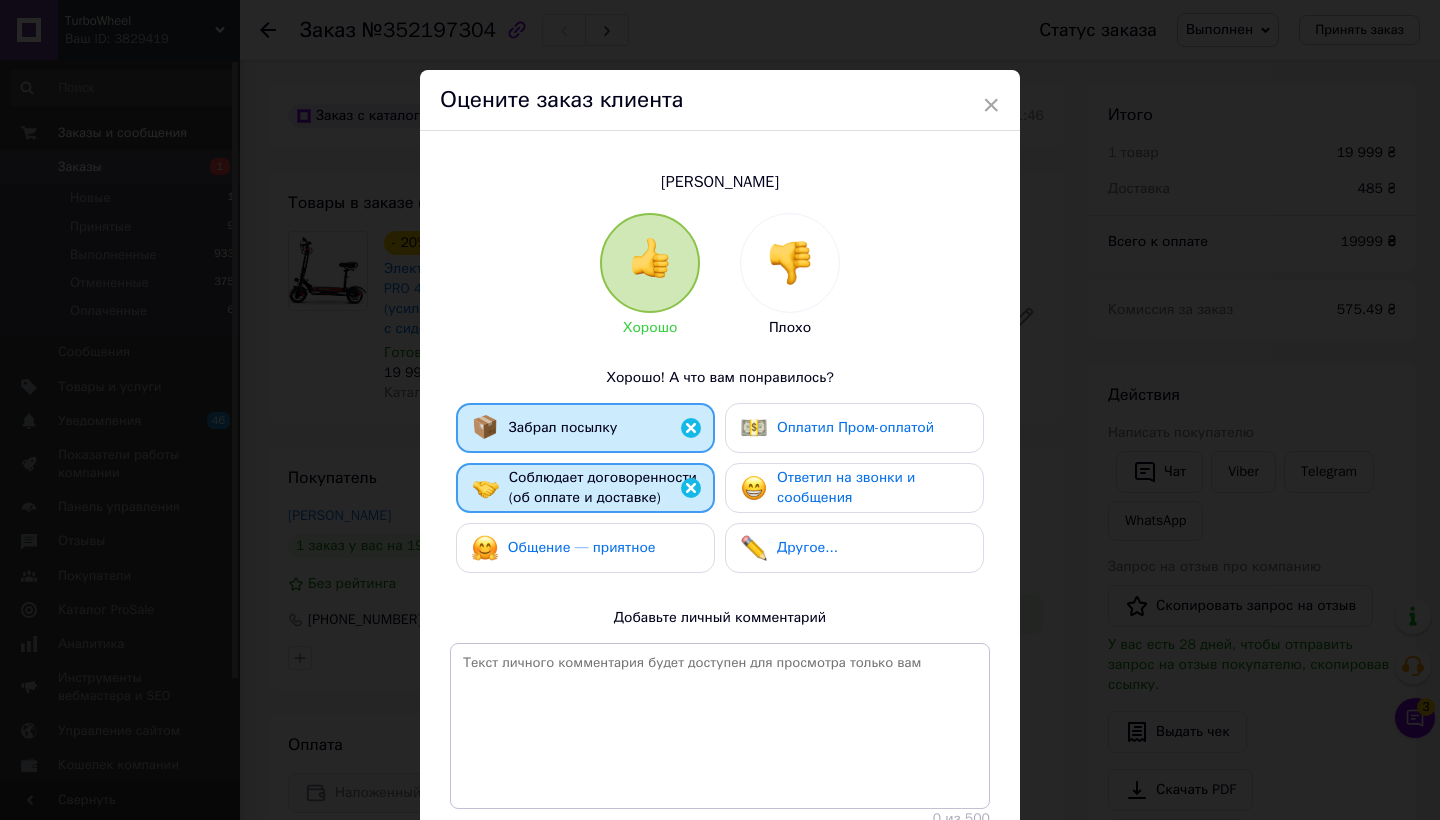 click at bounding box center (754, 488) 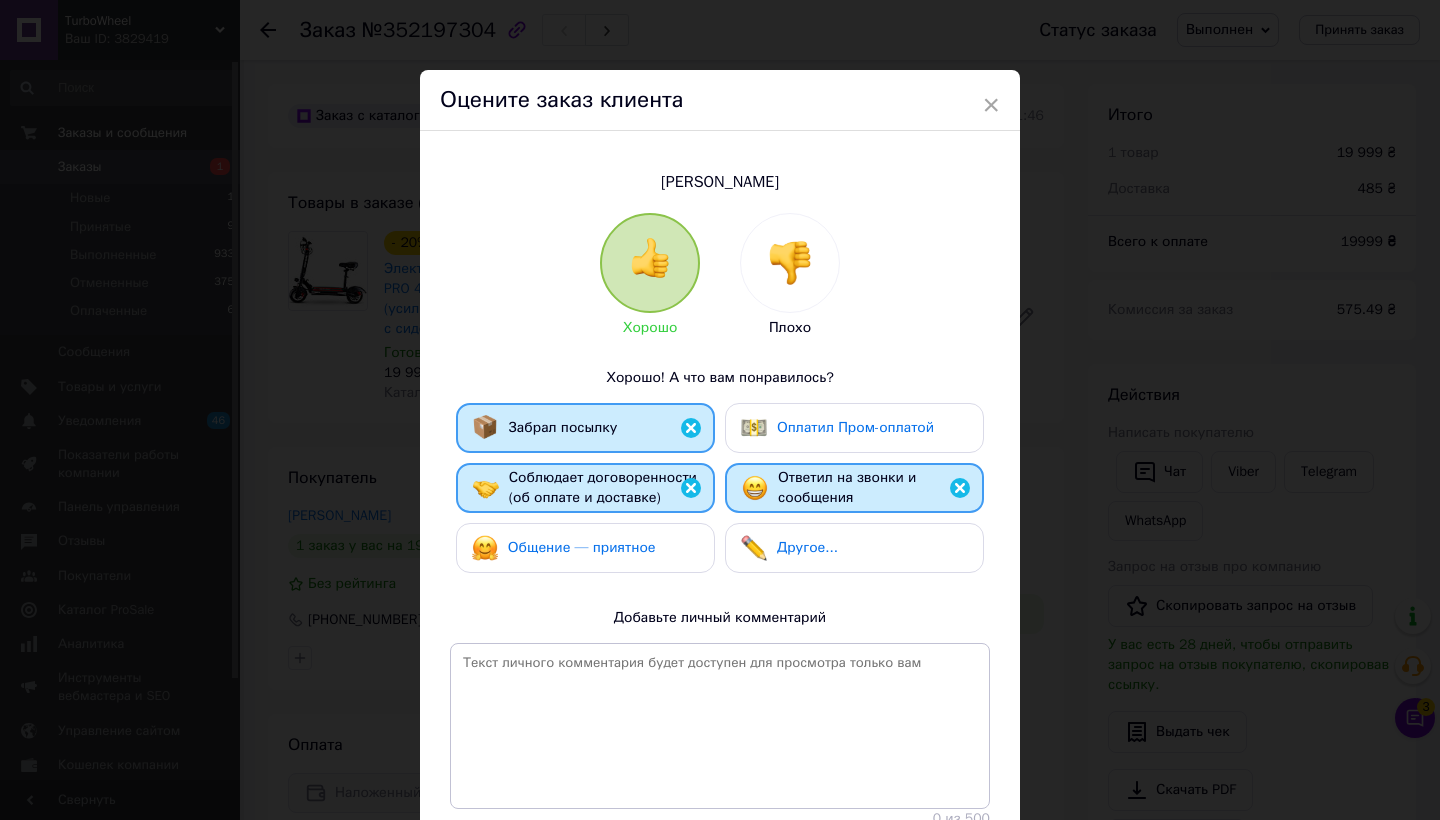 click on "Общение — приятное" at bounding box center [564, 548] 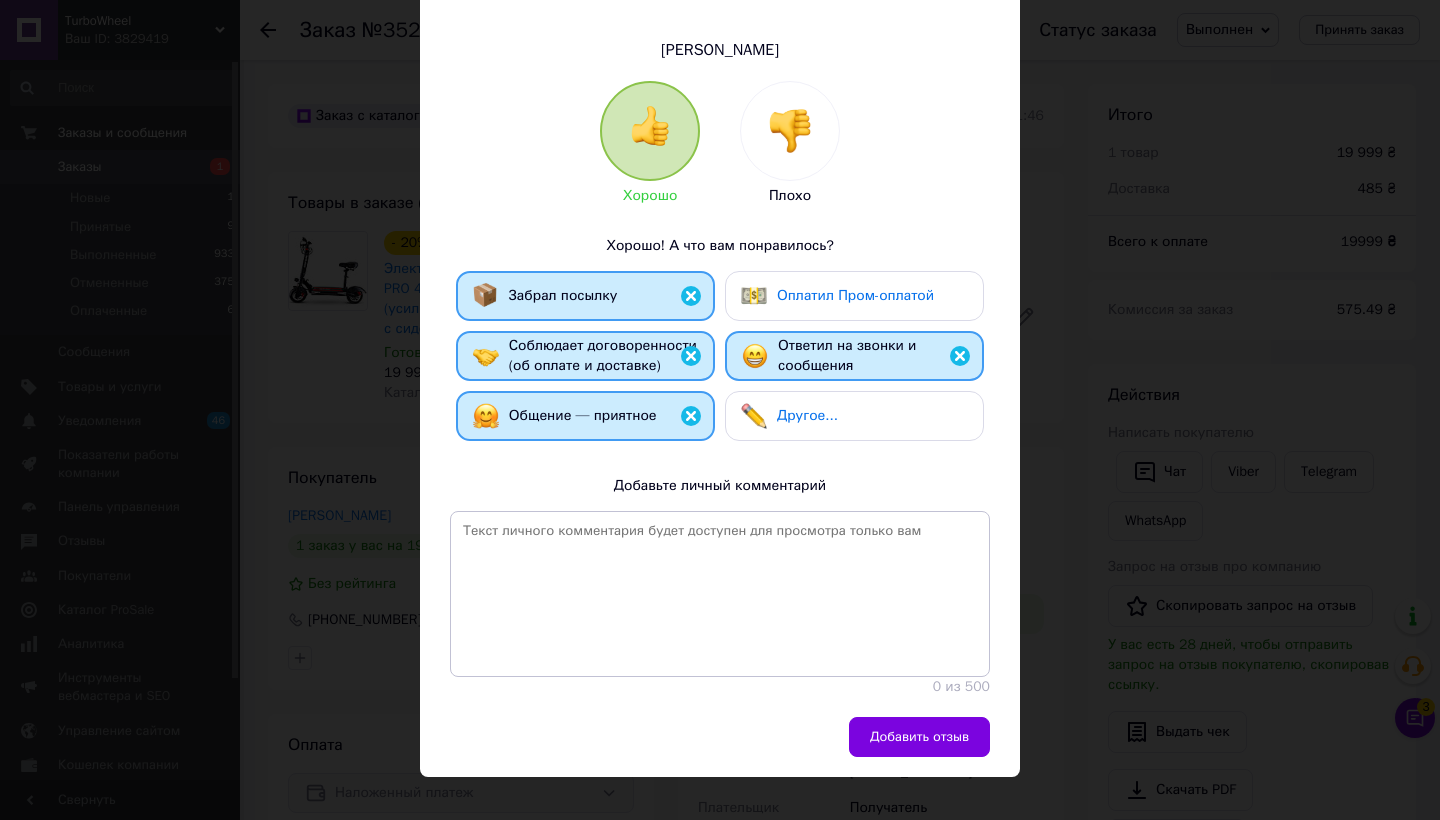 scroll, scrollTop: 131, scrollLeft: 0, axis: vertical 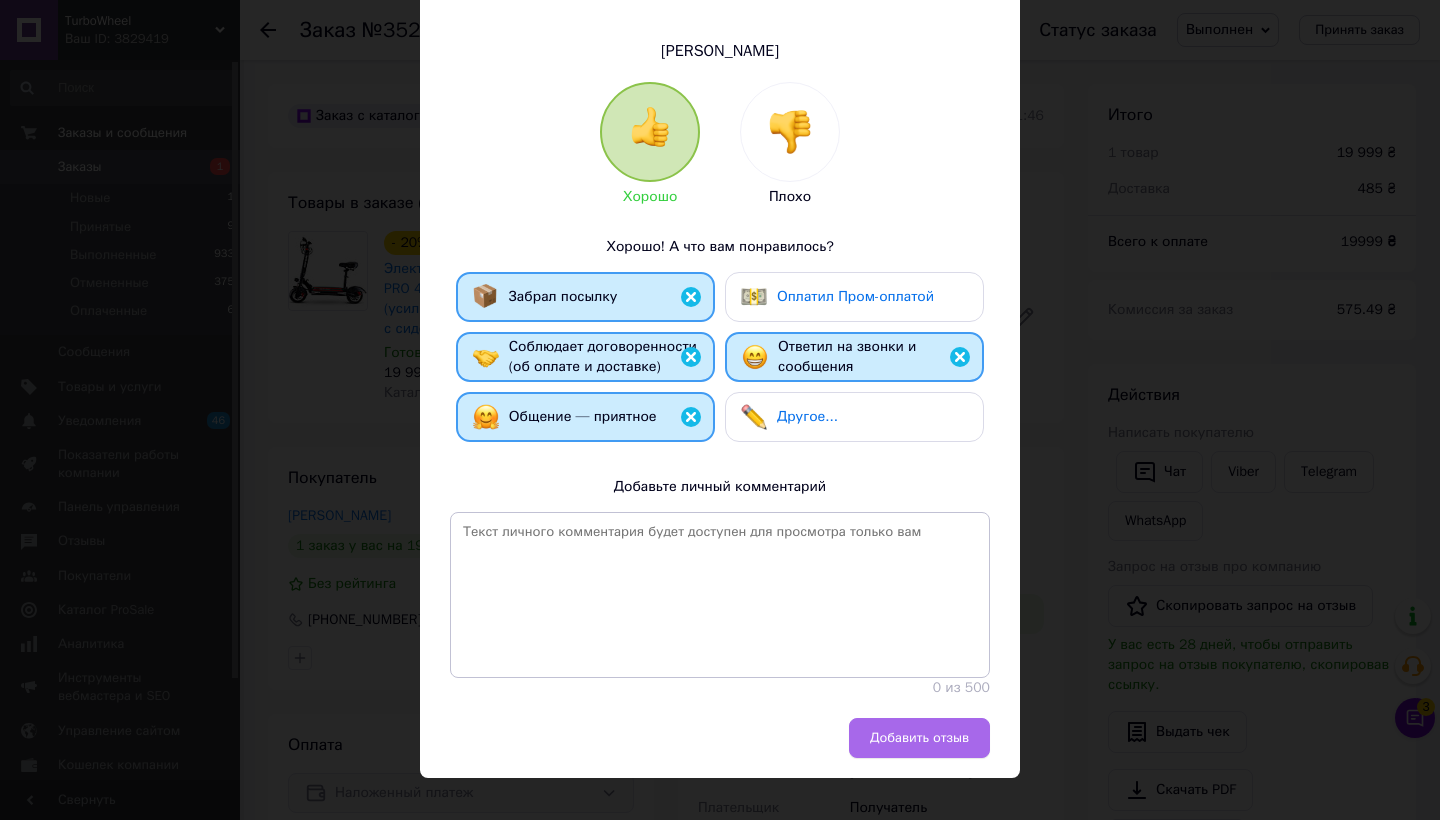 click on "Добавить отзыв" at bounding box center [919, 738] 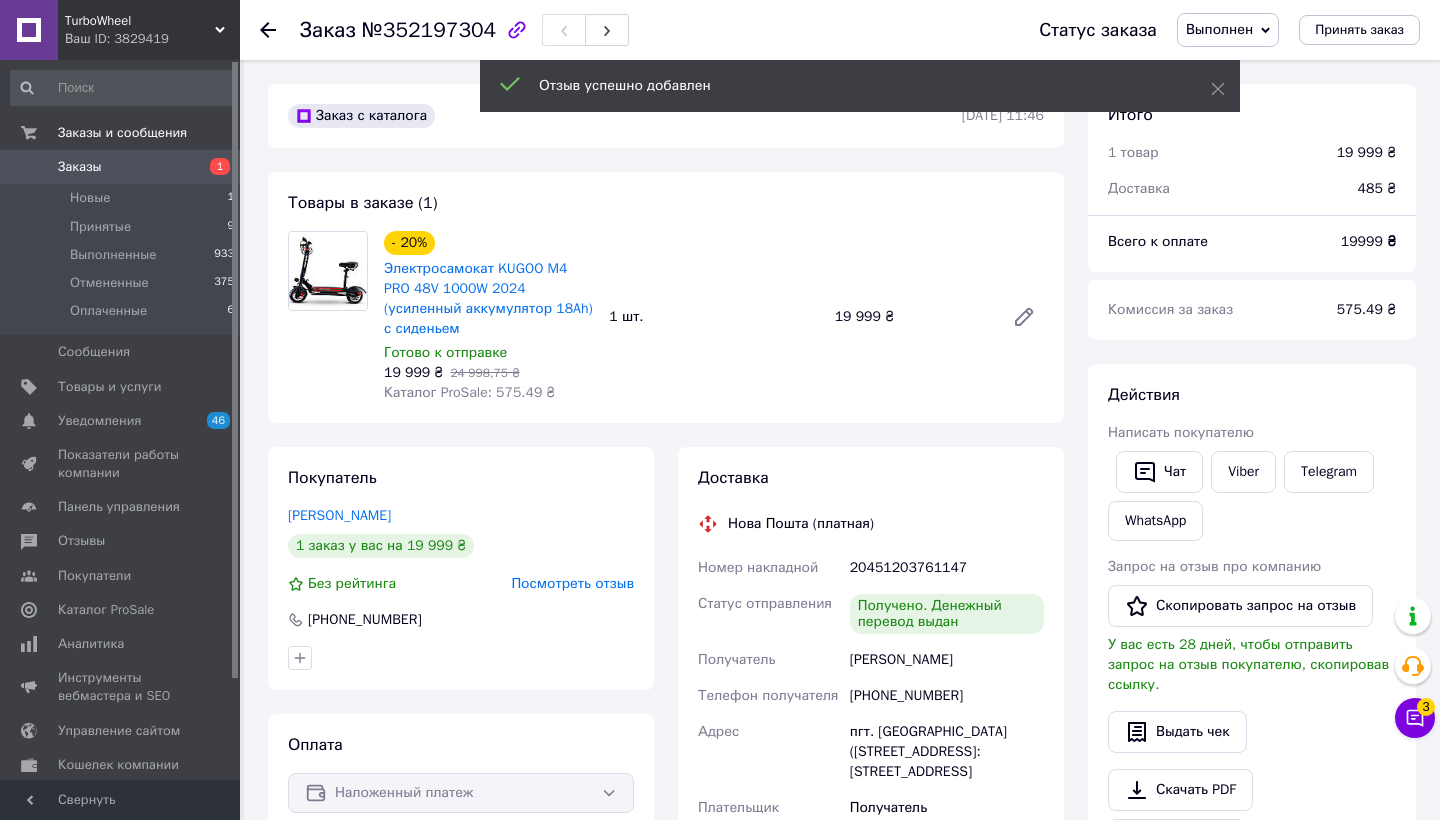 click on "Заказ №352197304 Статус заказа Выполнен Принят Отменен Оплаченный Принять заказ" at bounding box center [840, 30] 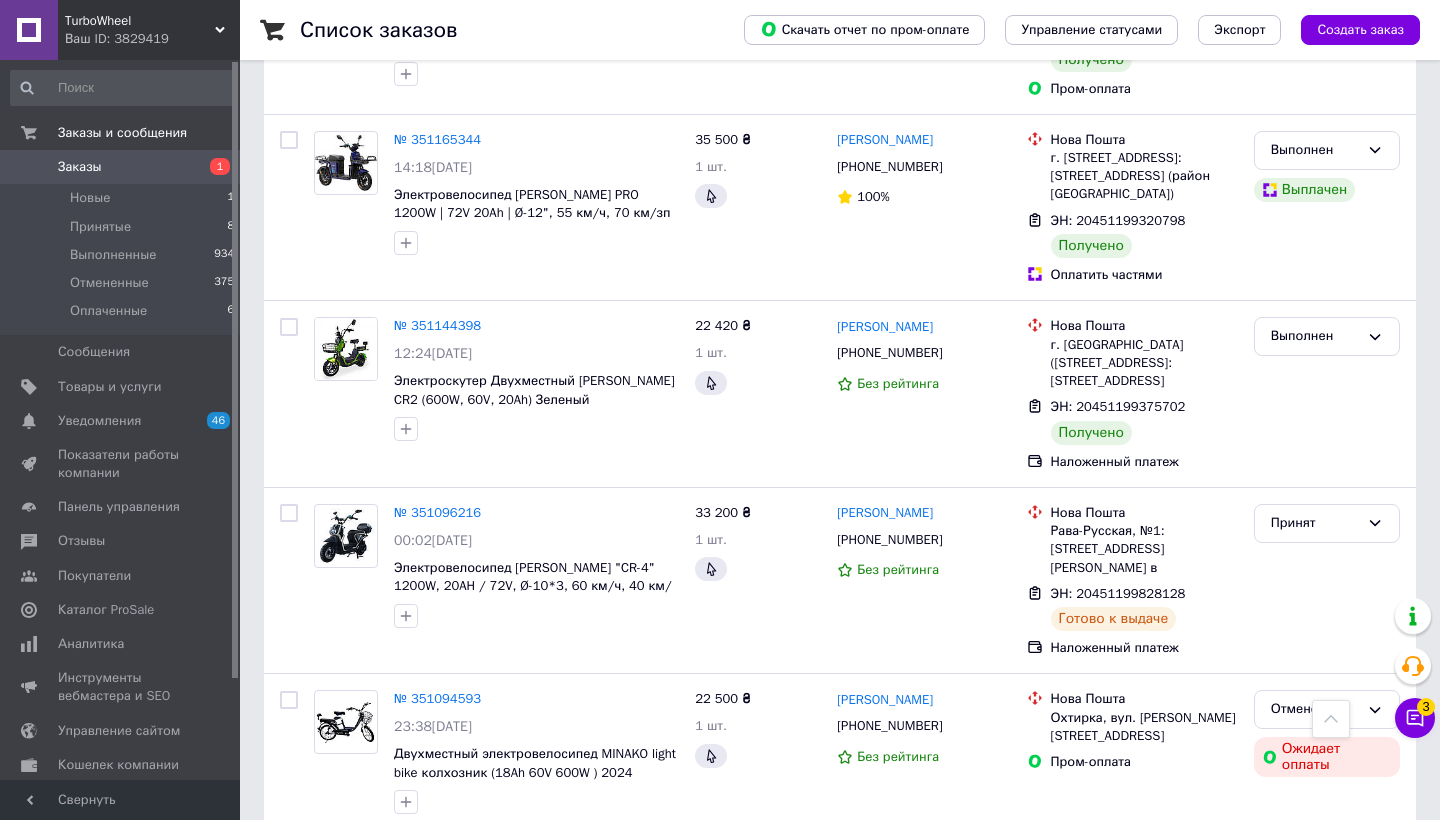 scroll, scrollTop: 3592, scrollLeft: 0, axis: vertical 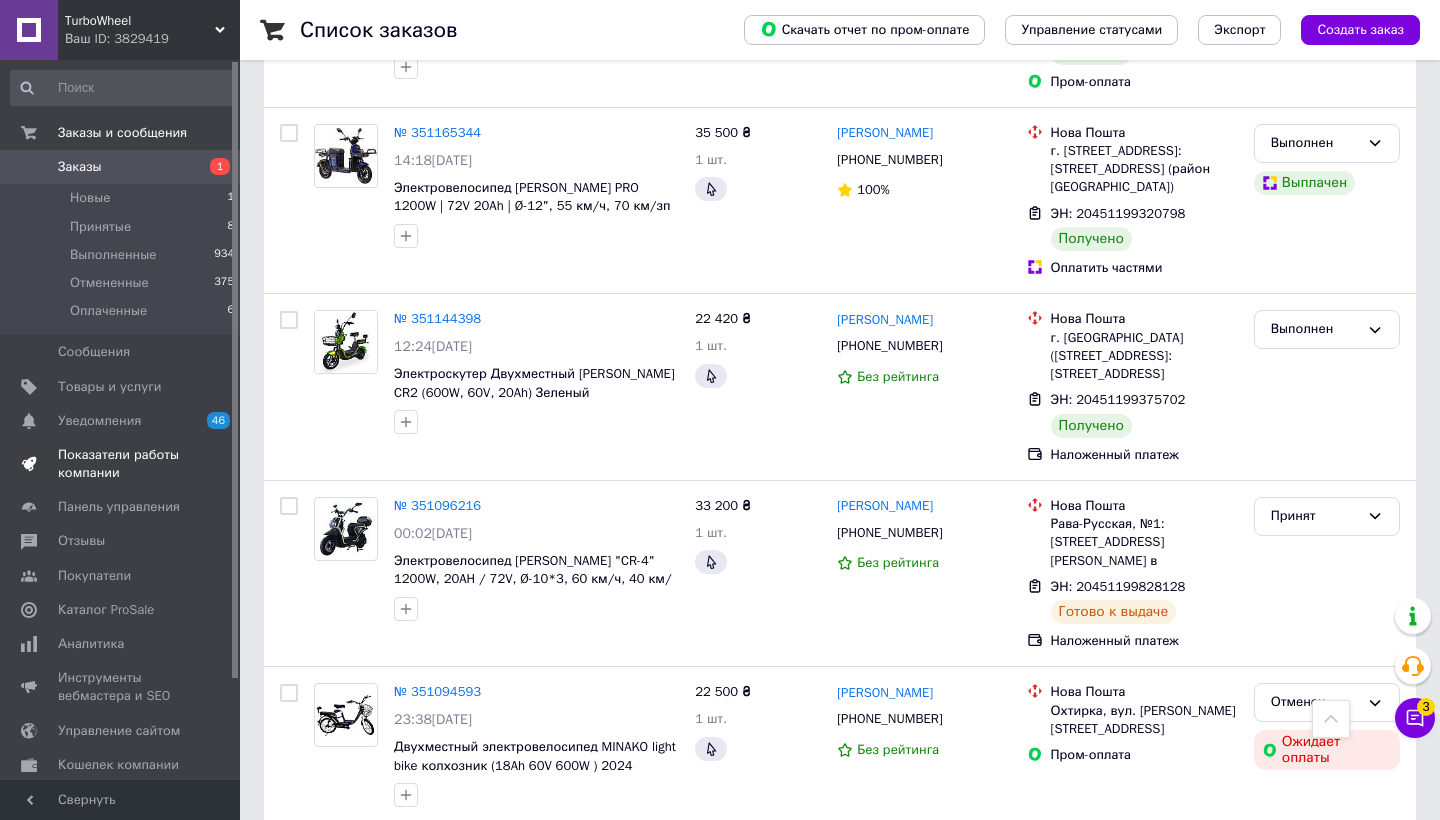 click on "Показатели работы компании" at bounding box center (121, 464) 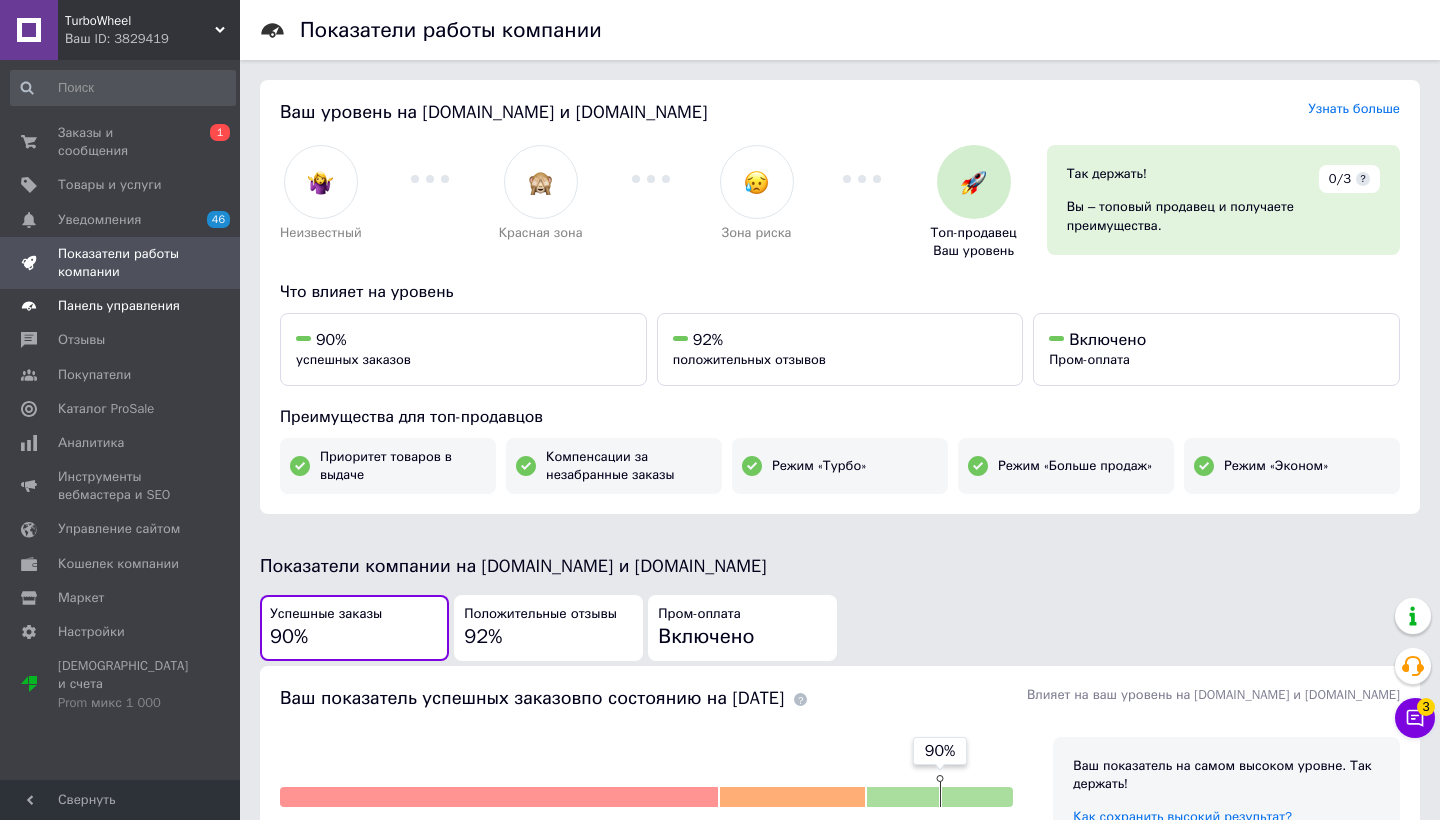 click on "Панель управления" at bounding box center (119, 306) 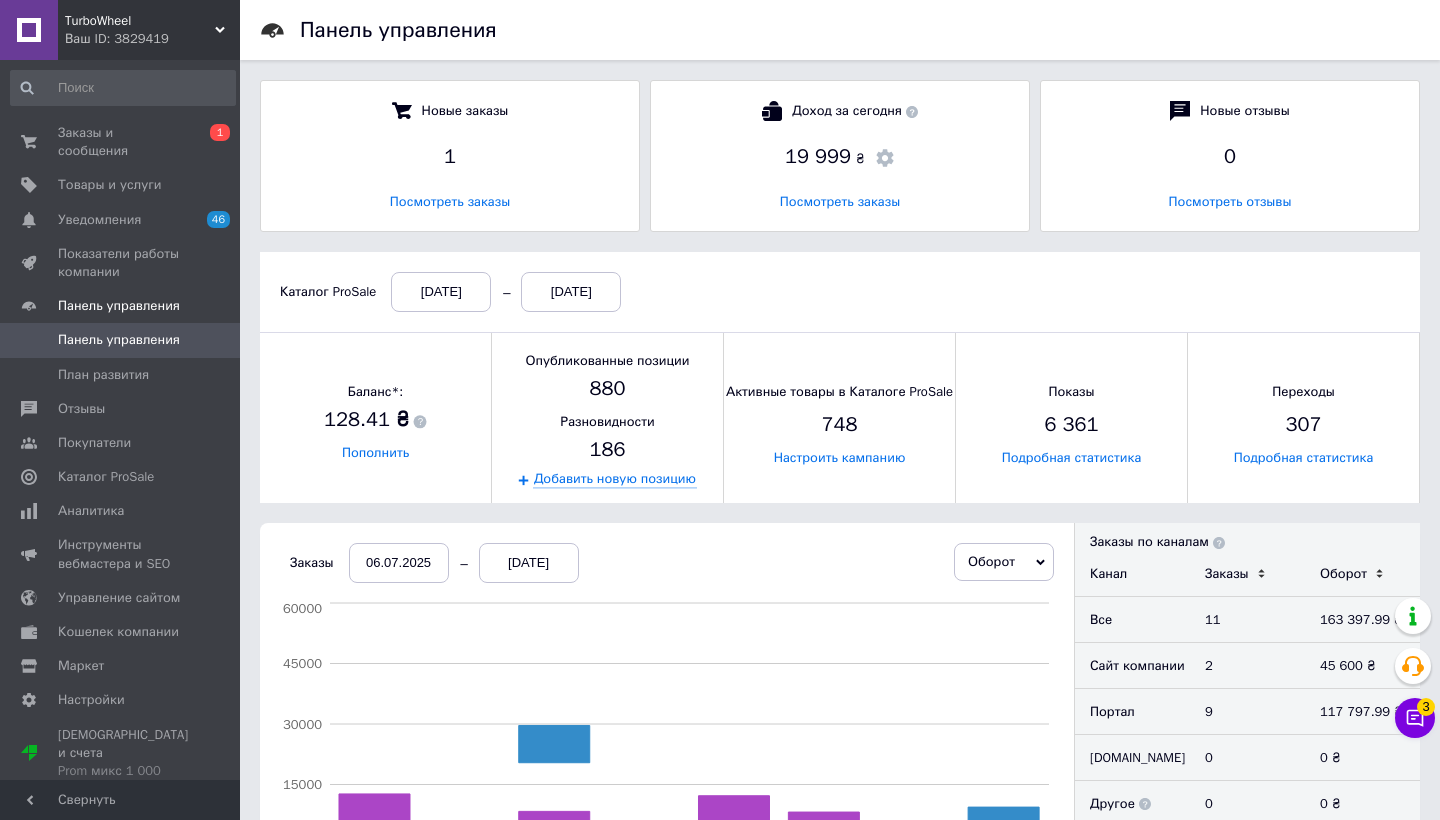 scroll, scrollTop: 10, scrollLeft: 10, axis: both 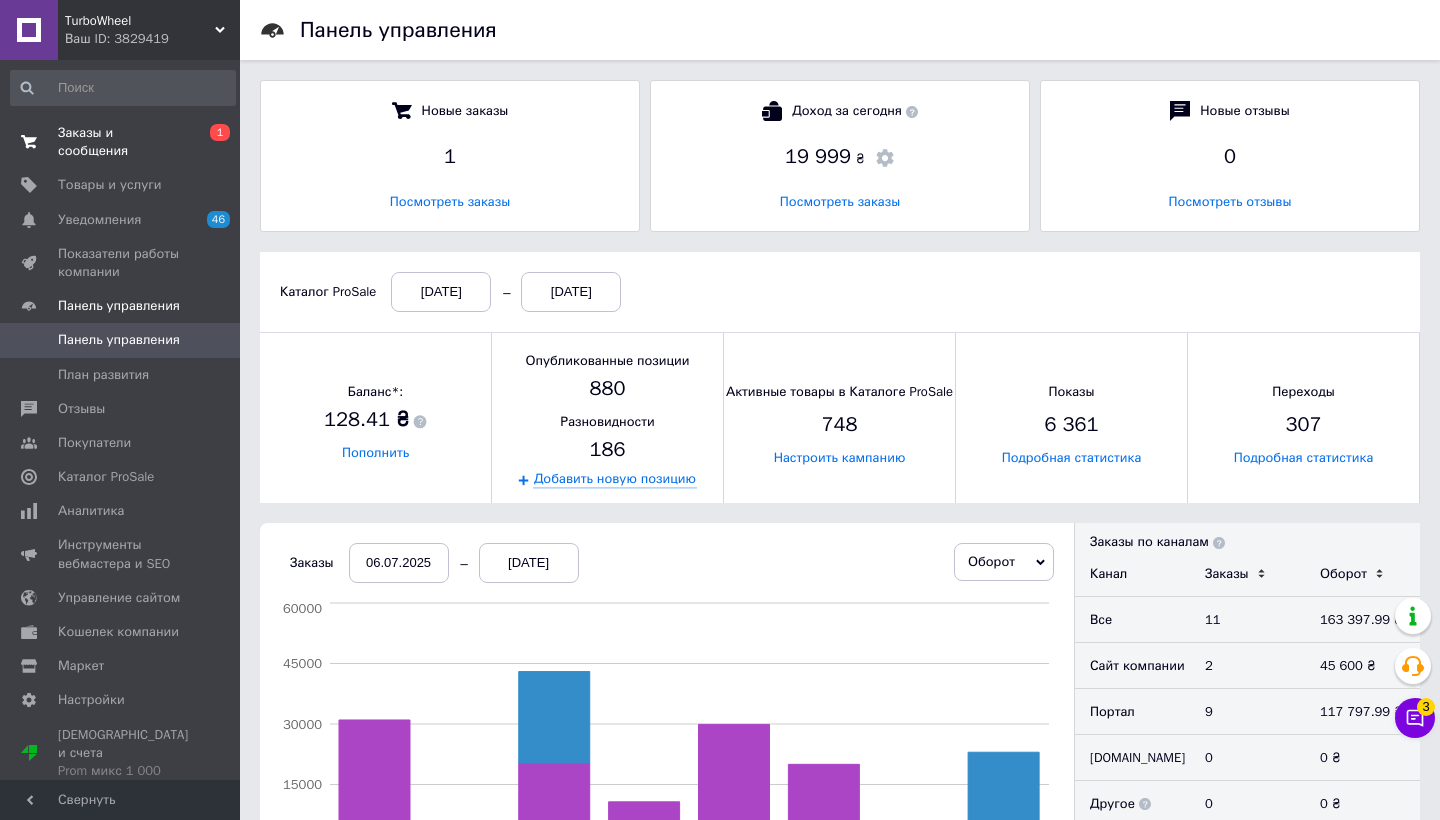 click on "Заказы и сообщения" at bounding box center [121, 142] 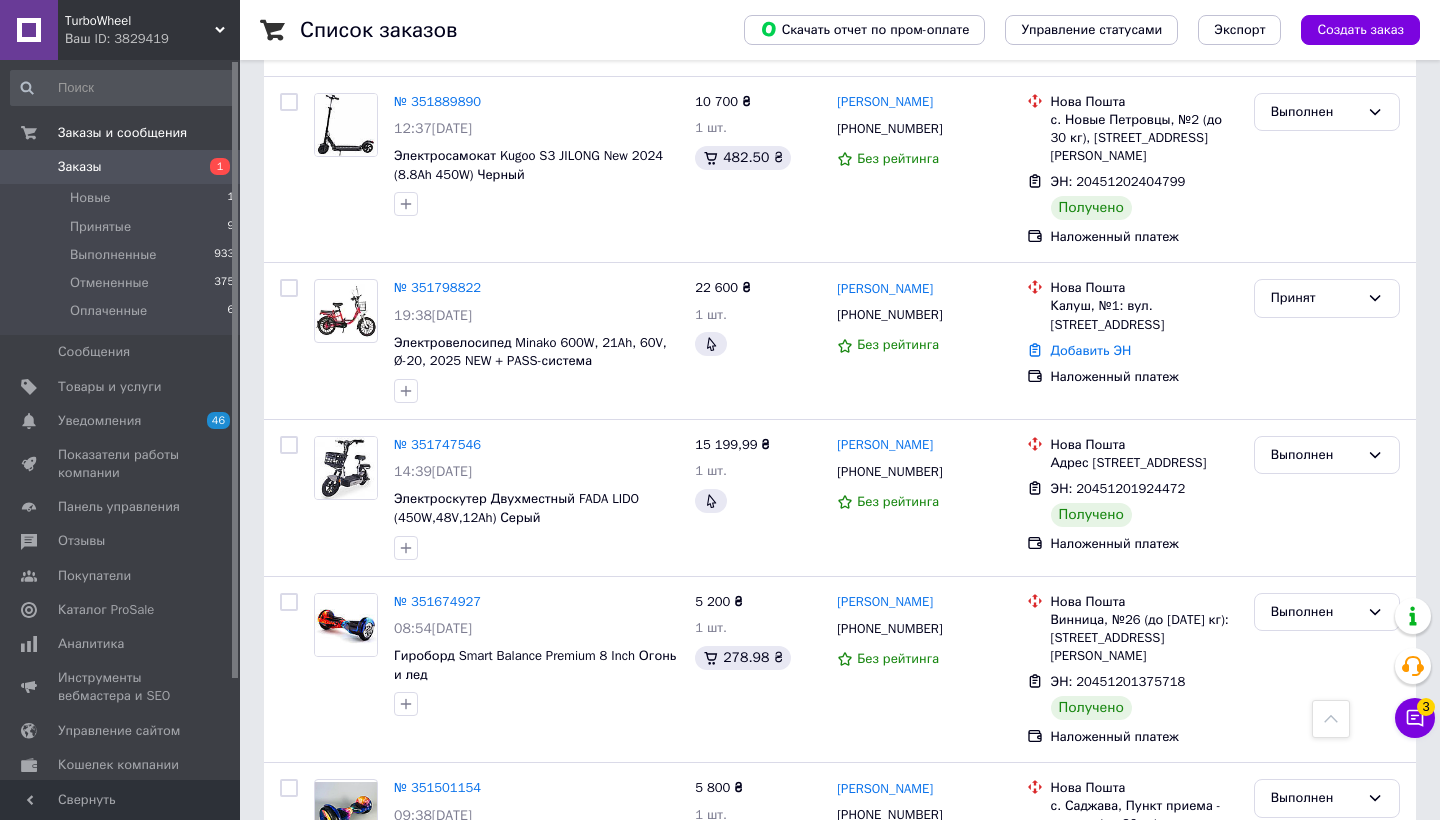 scroll, scrollTop: 1255, scrollLeft: 0, axis: vertical 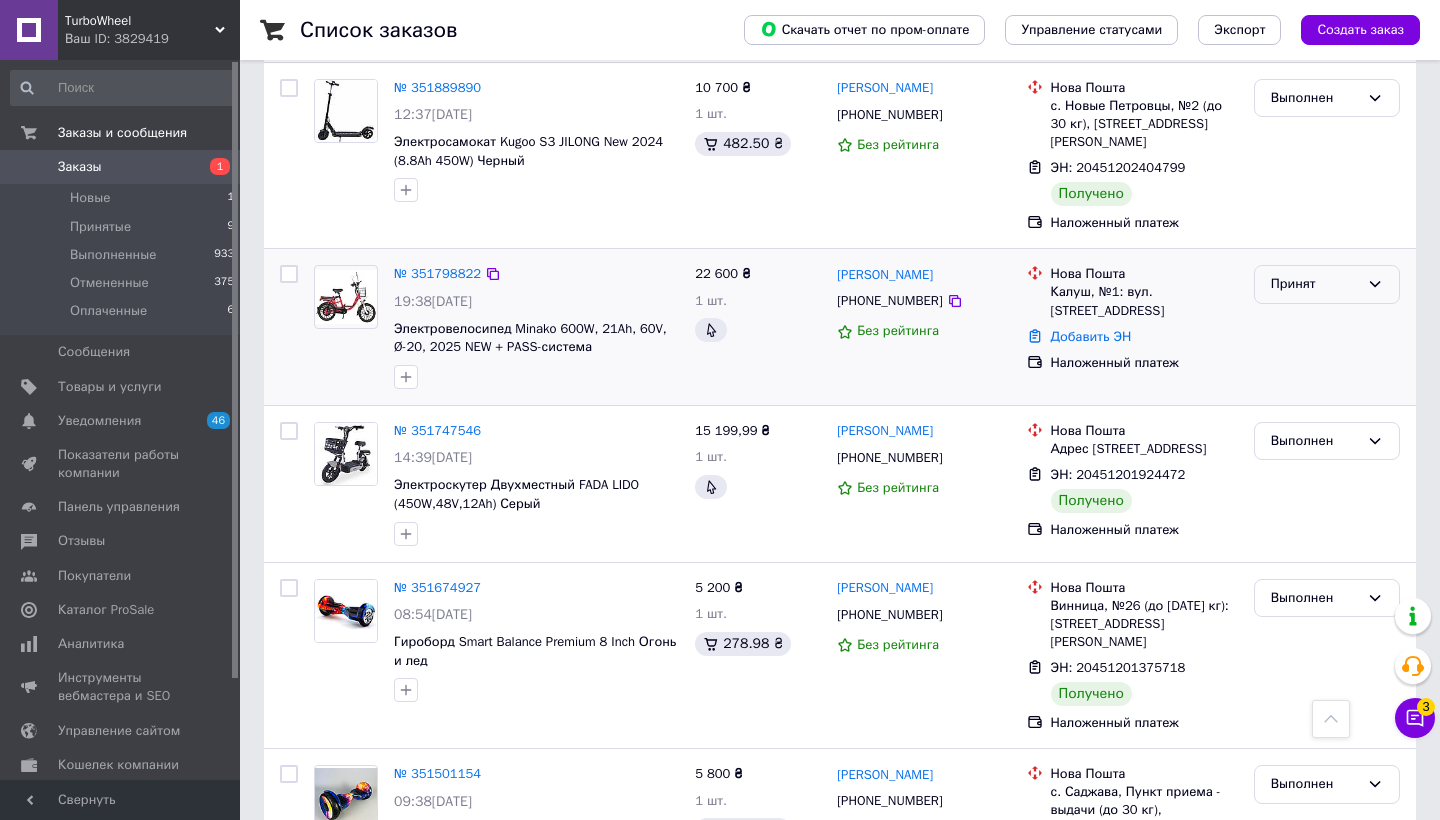 click on "Принят" at bounding box center [1315, 284] 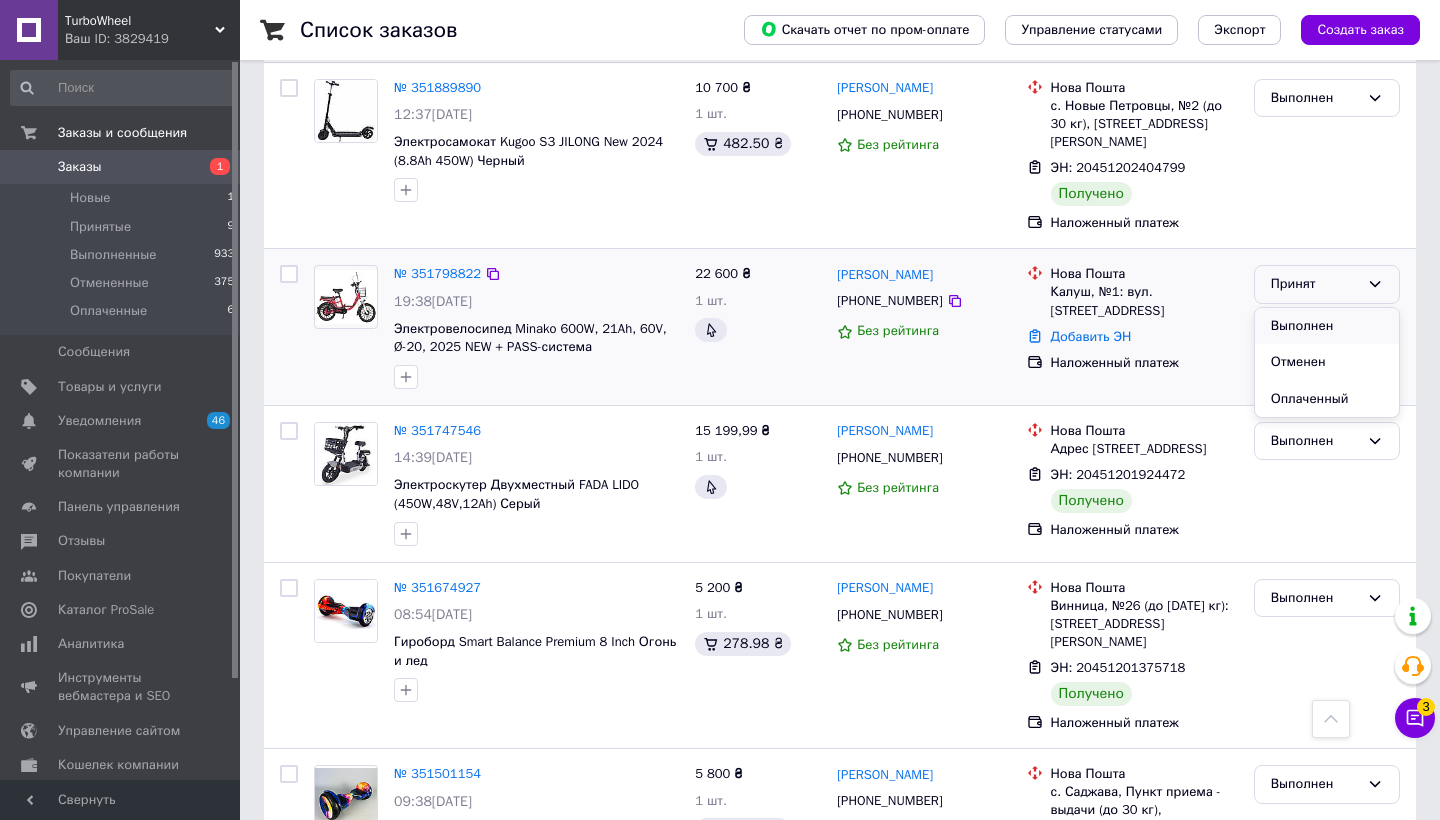 click on "Выполнен" at bounding box center (1327, 326) 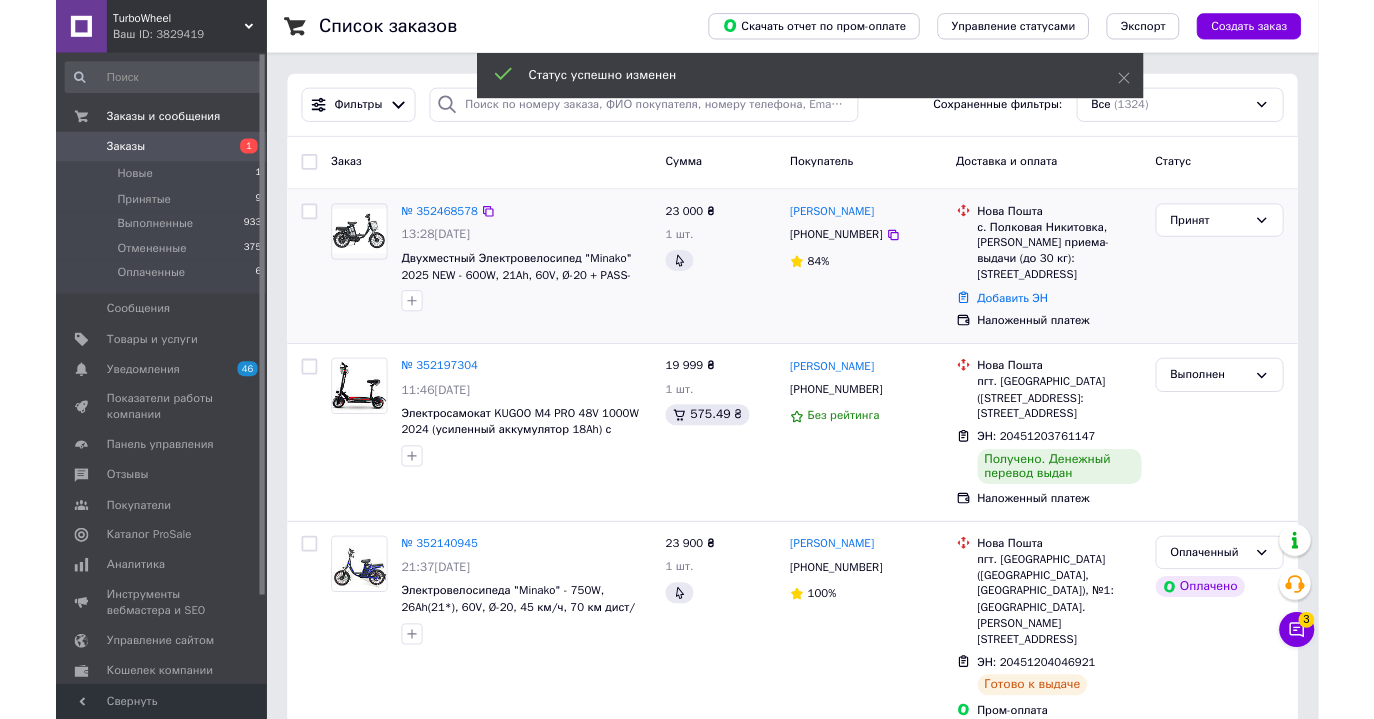 scroll, scrollTop: 0, scrollLeft: 0, axis: both 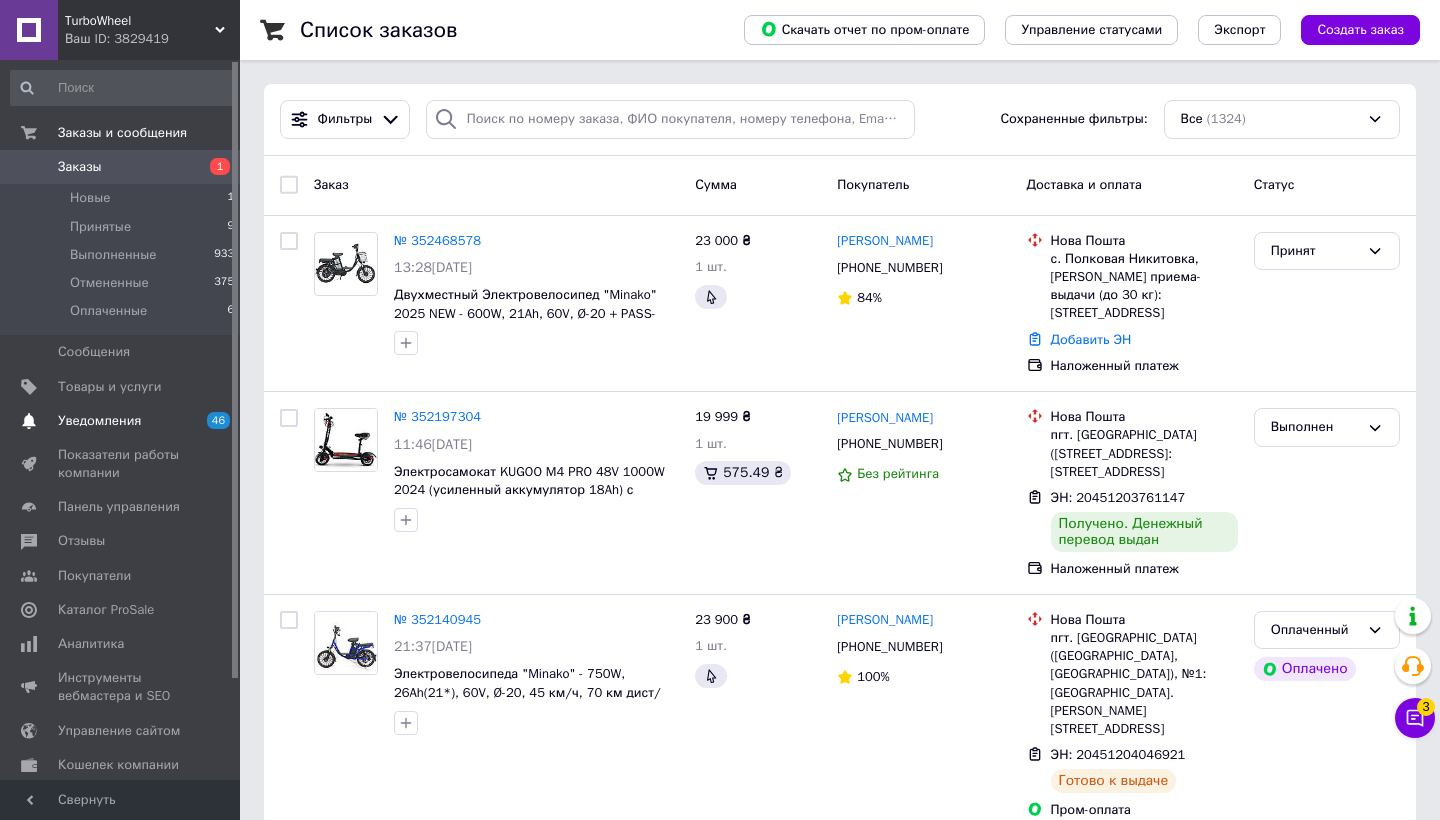 click on "Уведомления" at bounding box center [99, 421] 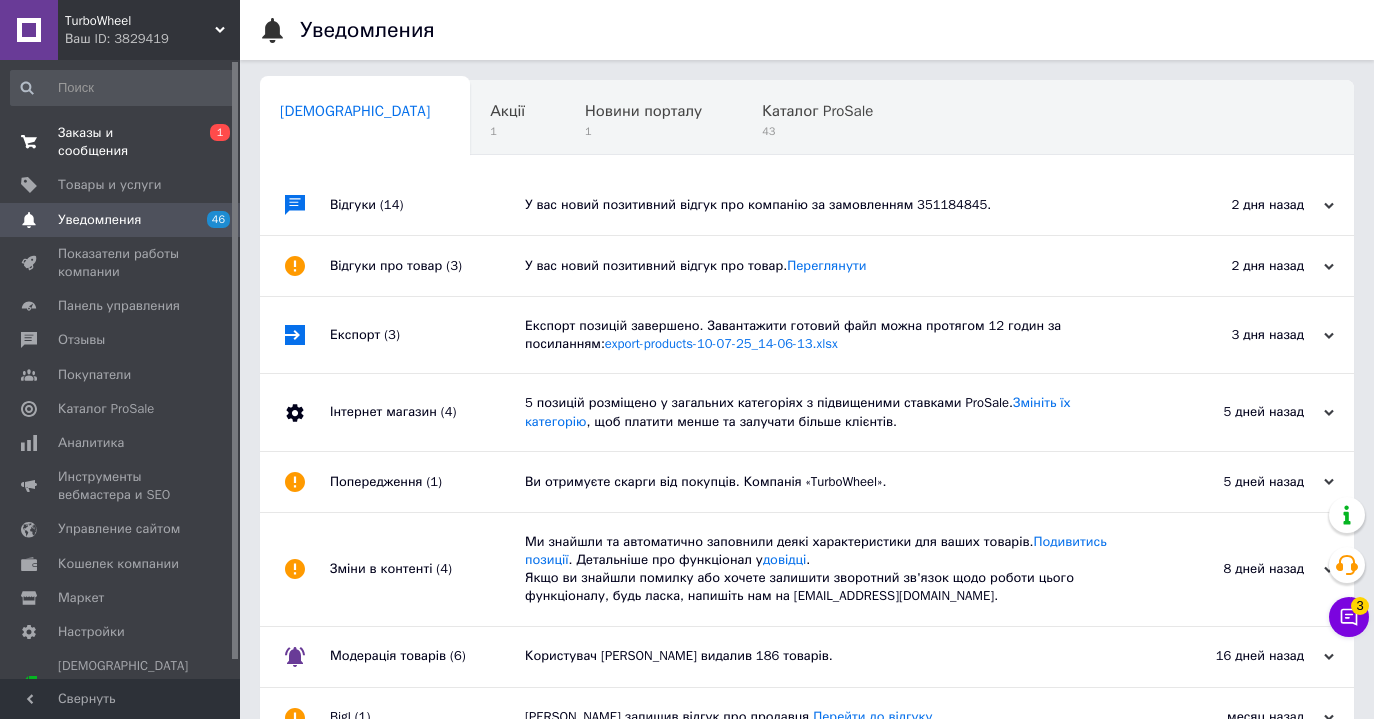click on "Заказы и сообщения" at bounding box center [121, 142] 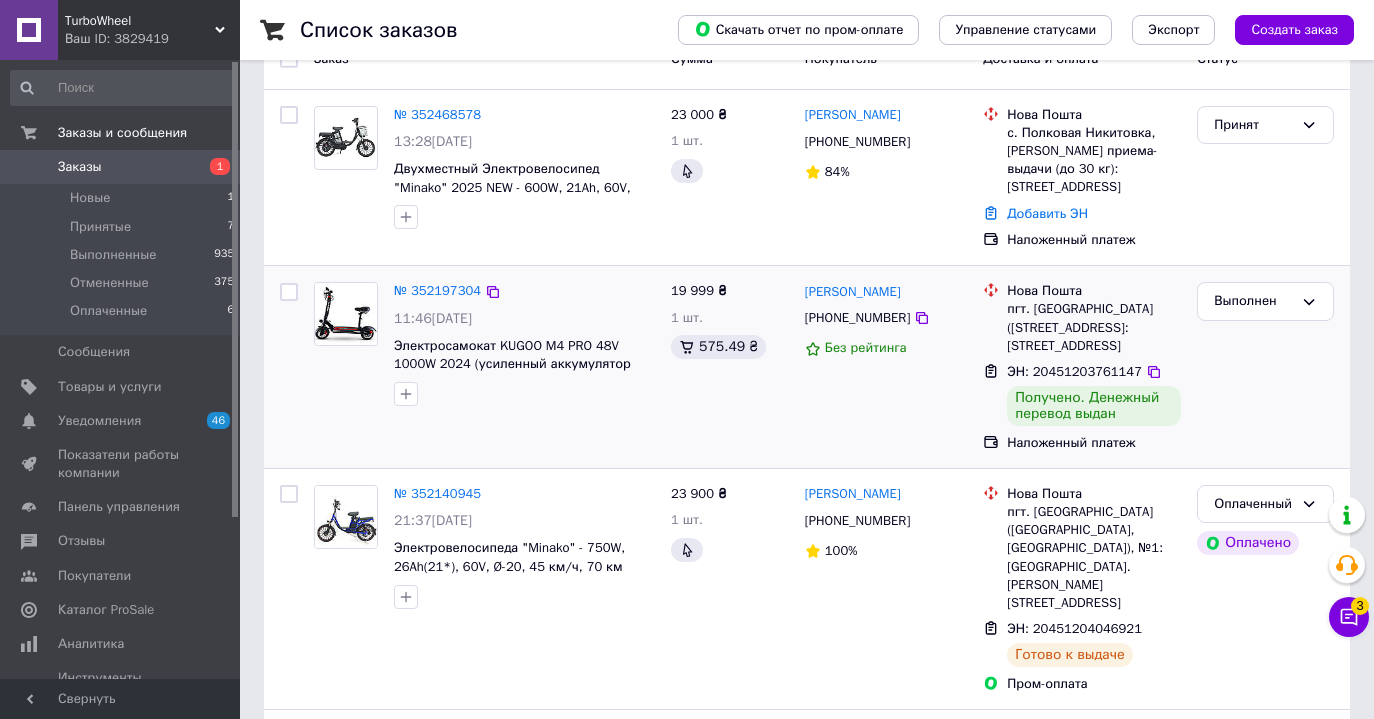 scroll, scrollTop: 142, scrollLeft: 0, axis: vertical 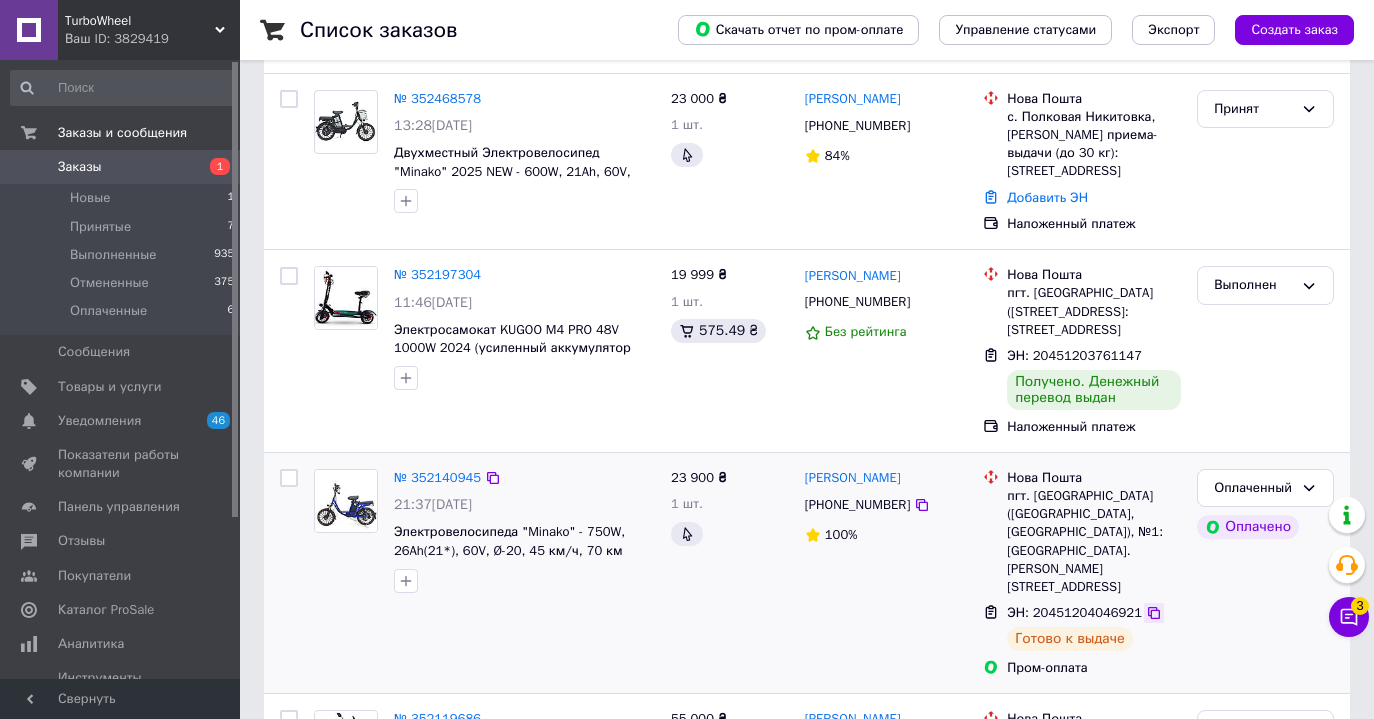 click 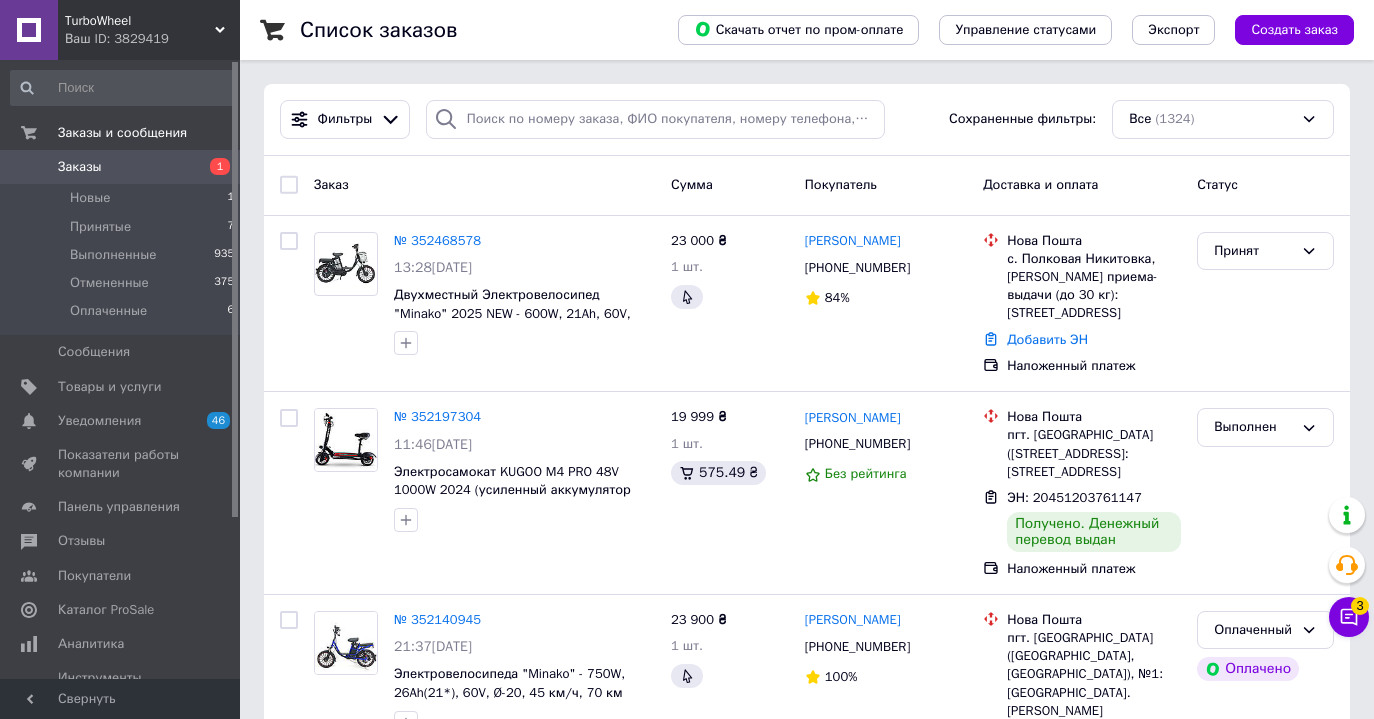 scroll, scrollTop: 0, scrollLeft: 0, axis: both 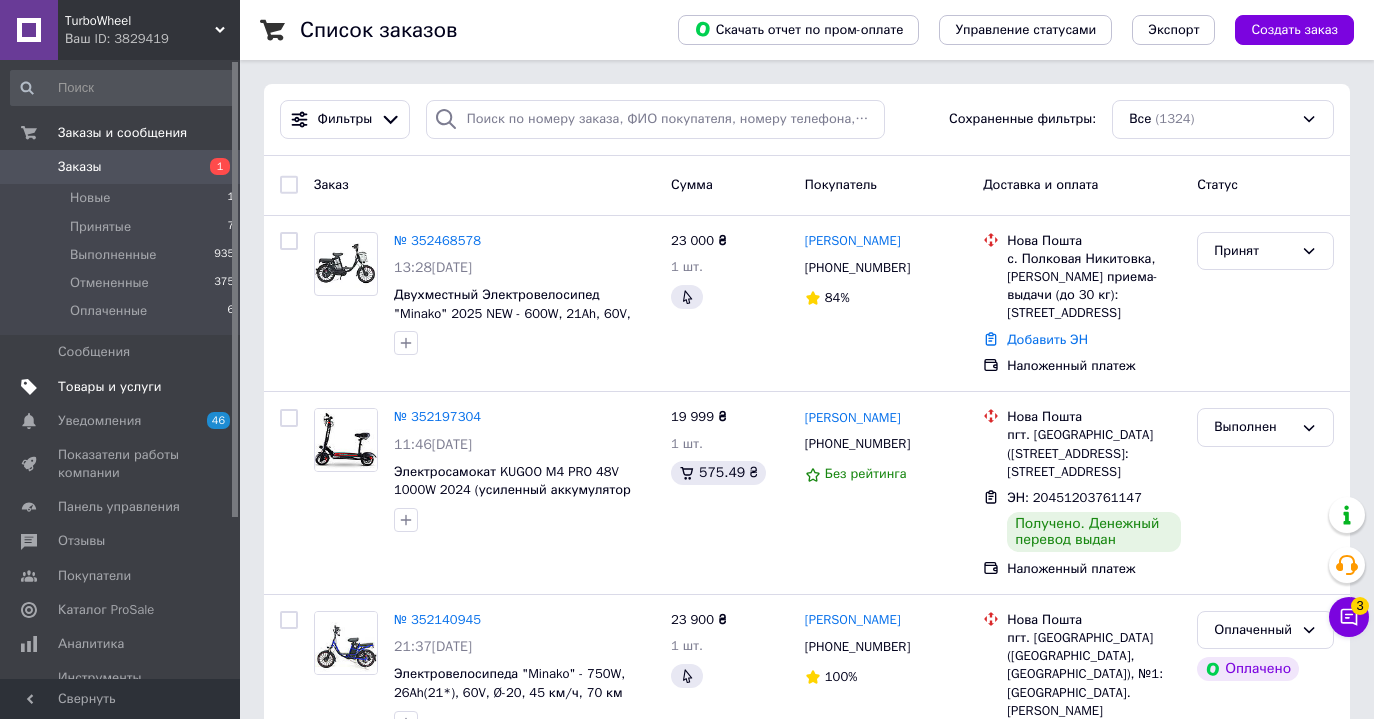 click on "Товары и услуги" at bounding box center (123, 387) 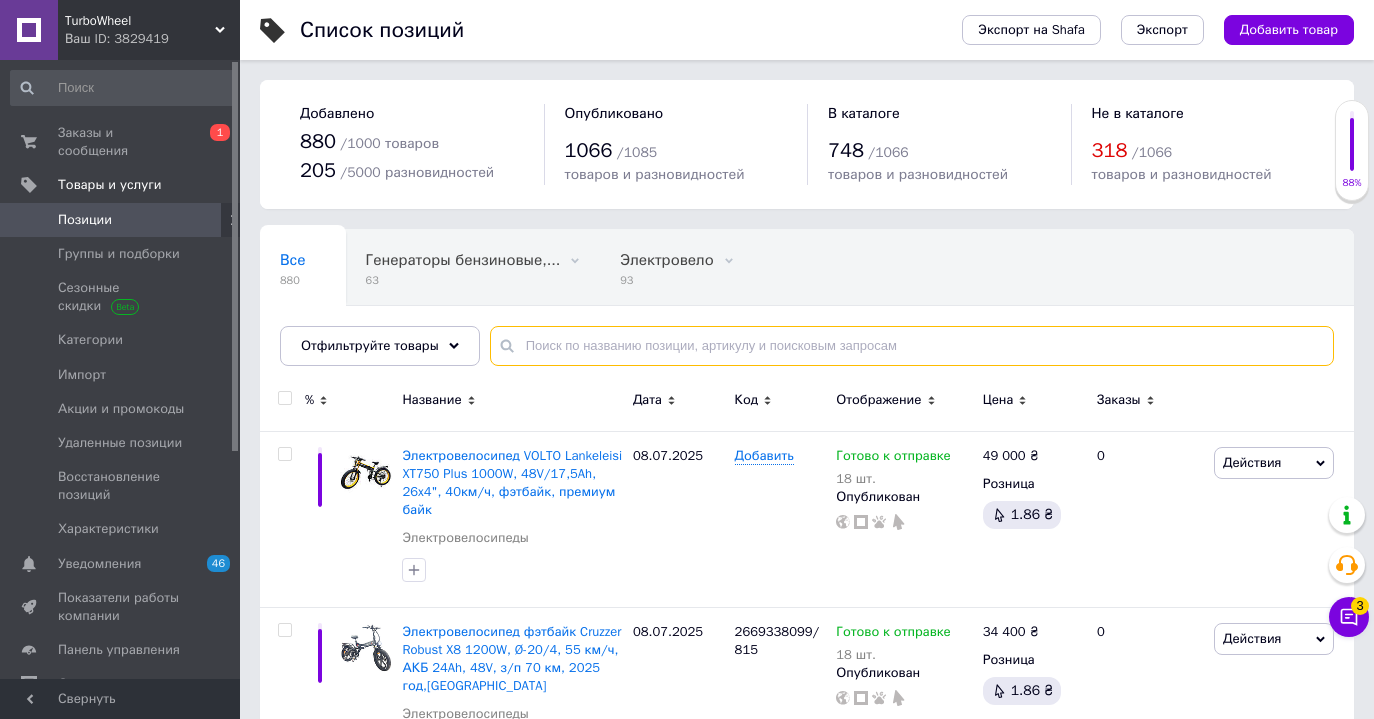 click at bounding box center (912, 346) 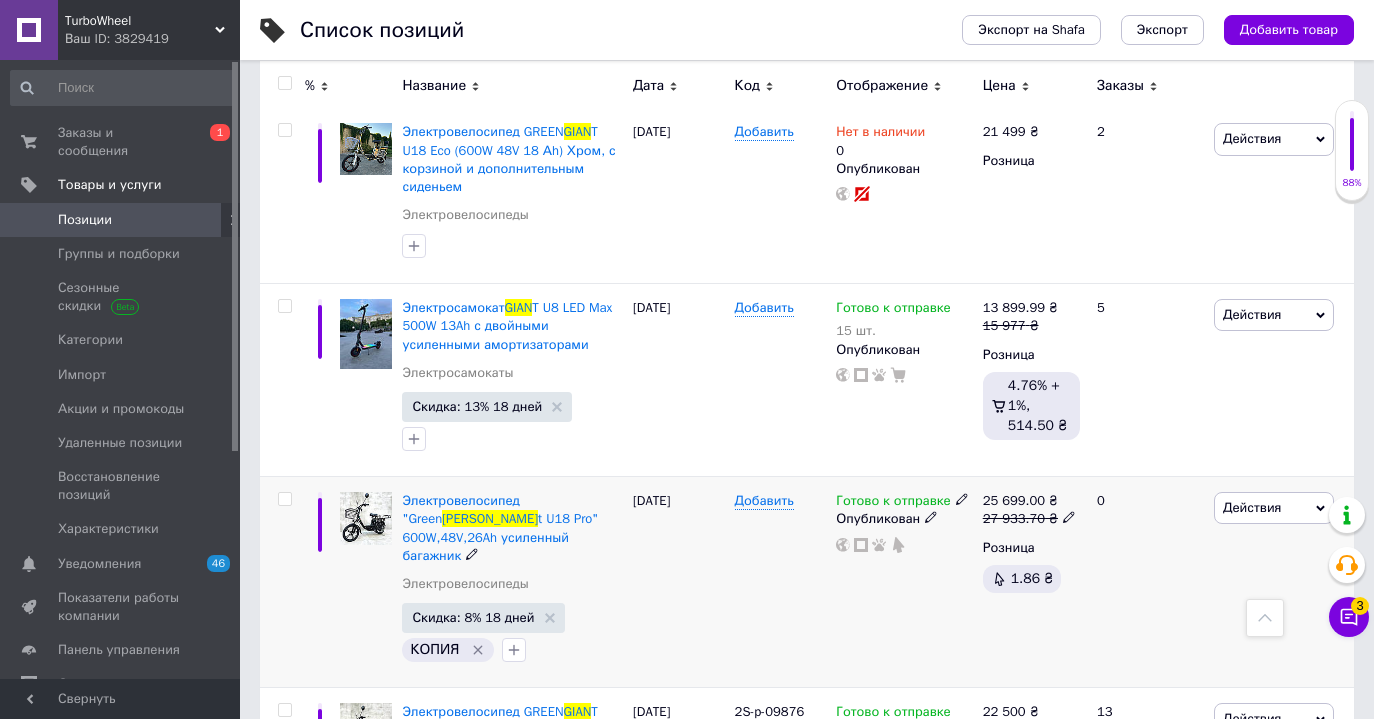 scroll, scrollTop: 691, scrollLeft: 0, axis: vertical 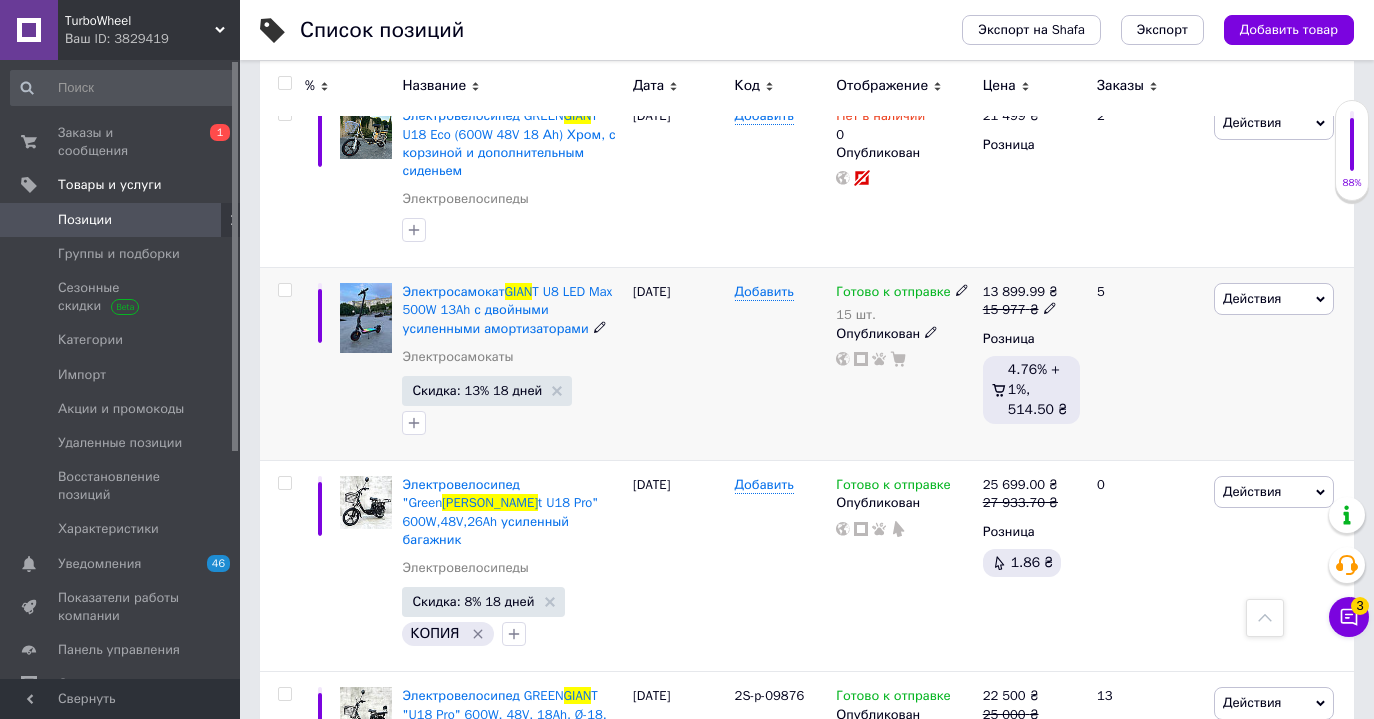type on "gian" 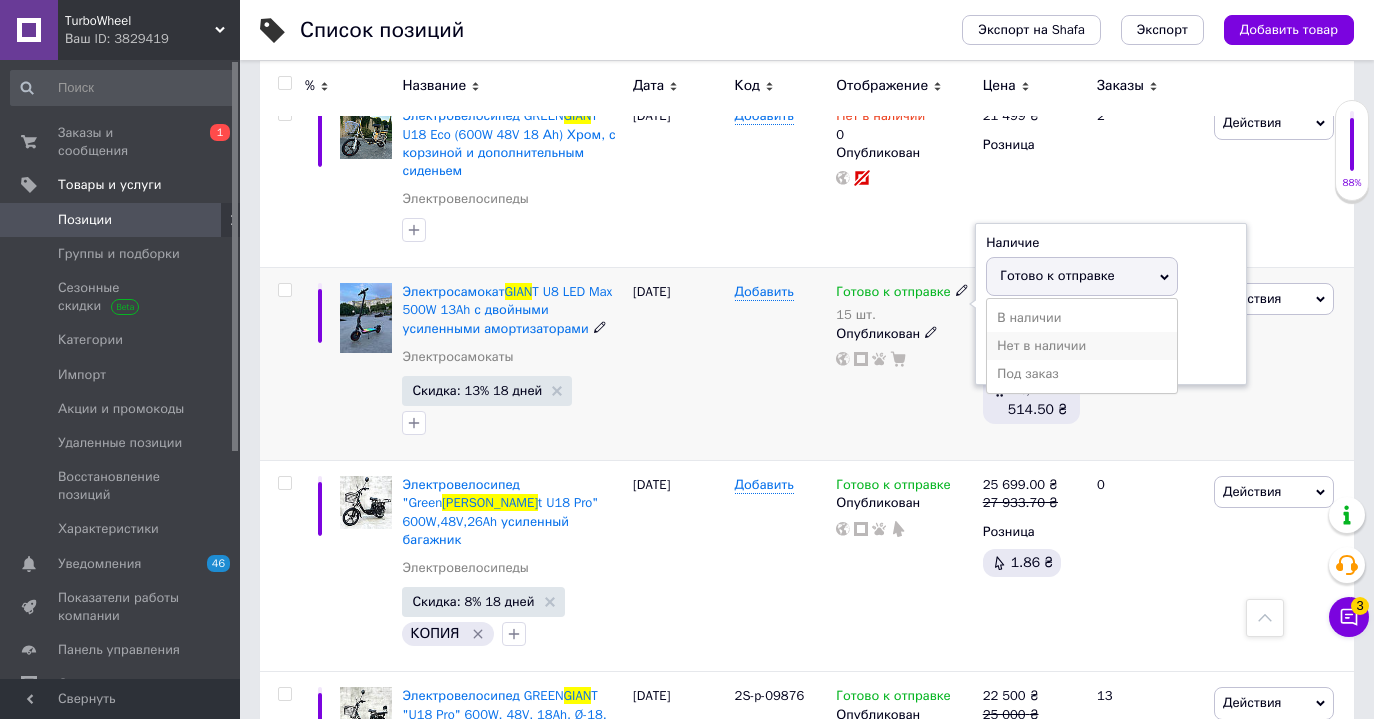 click on "Нет в наличии" at bounding box center [1082, 346] 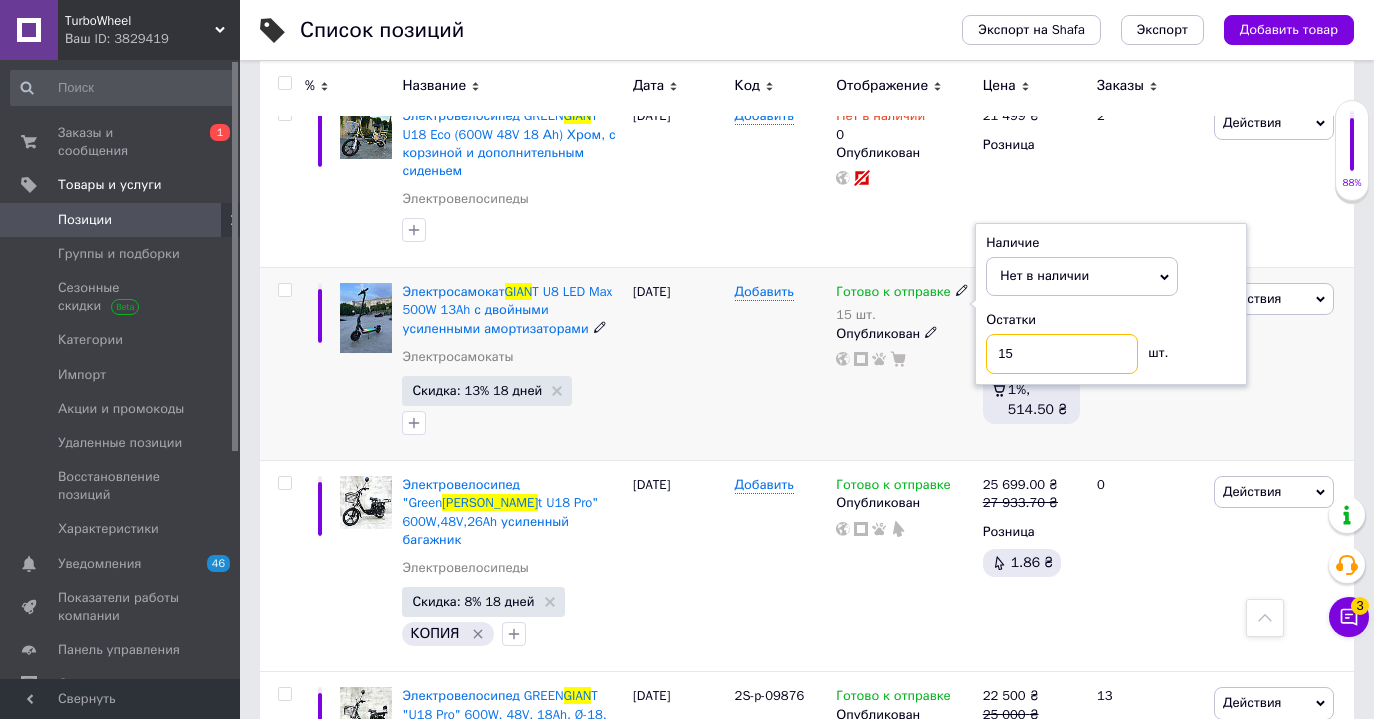 click on "15" at bounding box center [1062, 354] 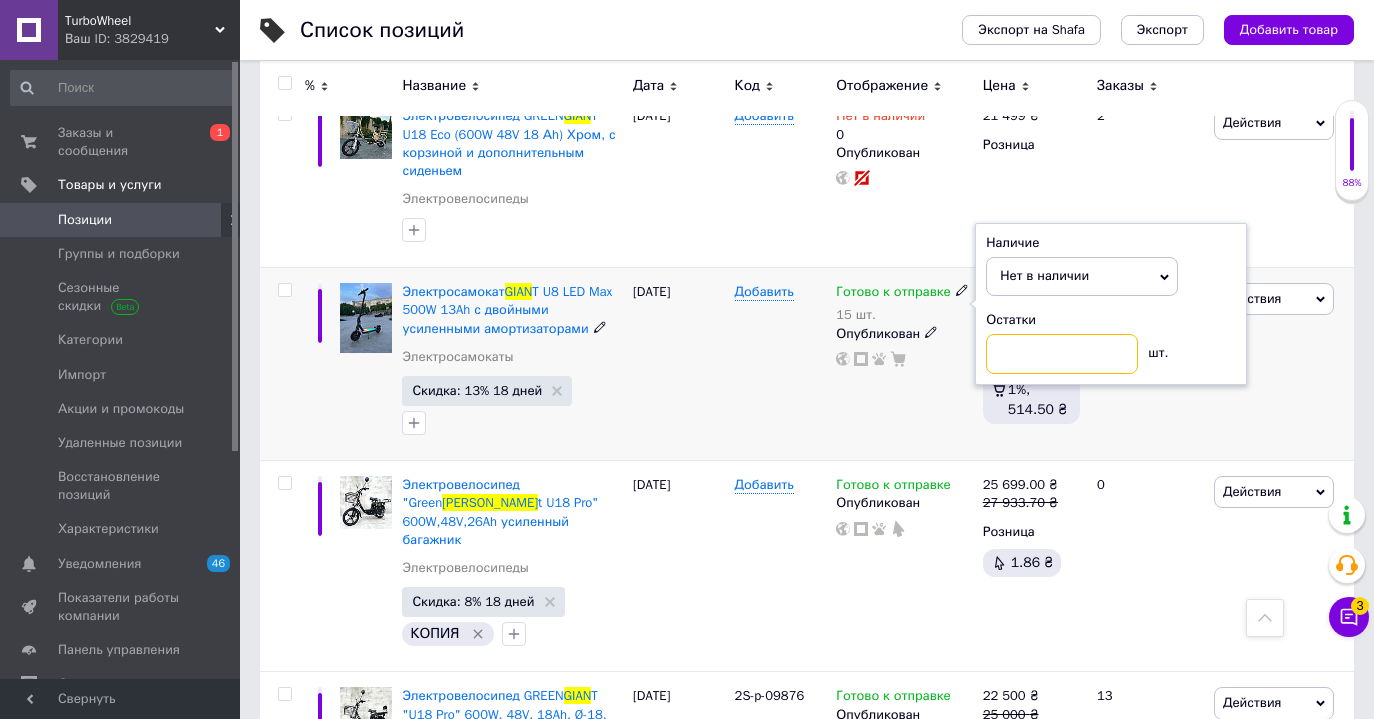 type 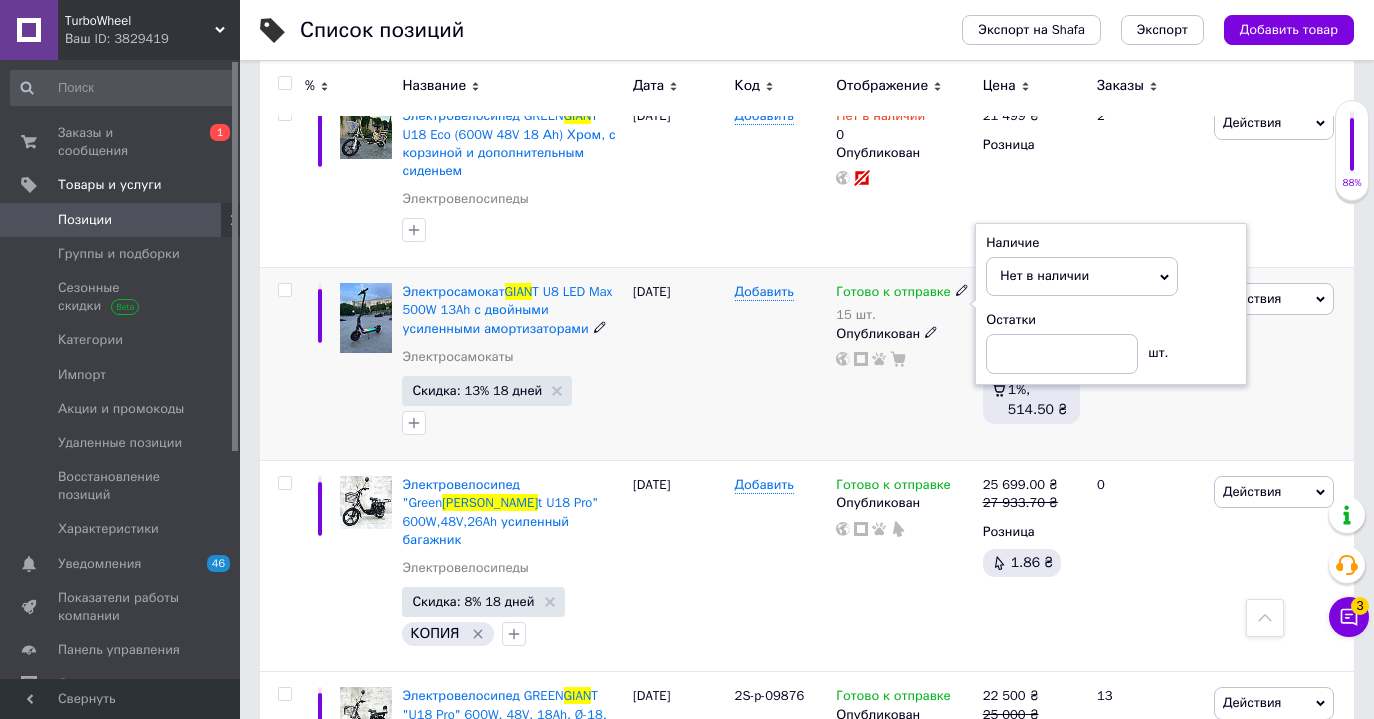 click on "Добавить" at bounding box center (781, 364) 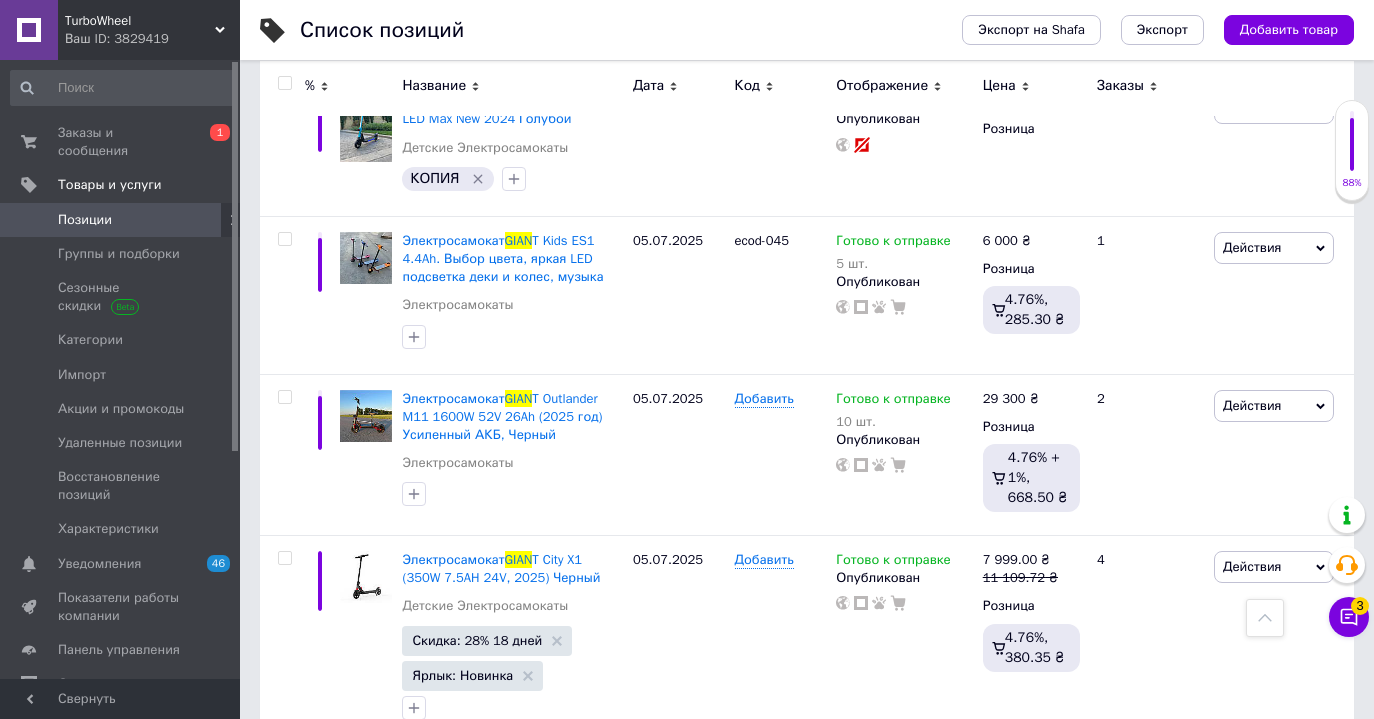 scroll, scrollTop: 2074, scrollLeft: 0, axis: vertical 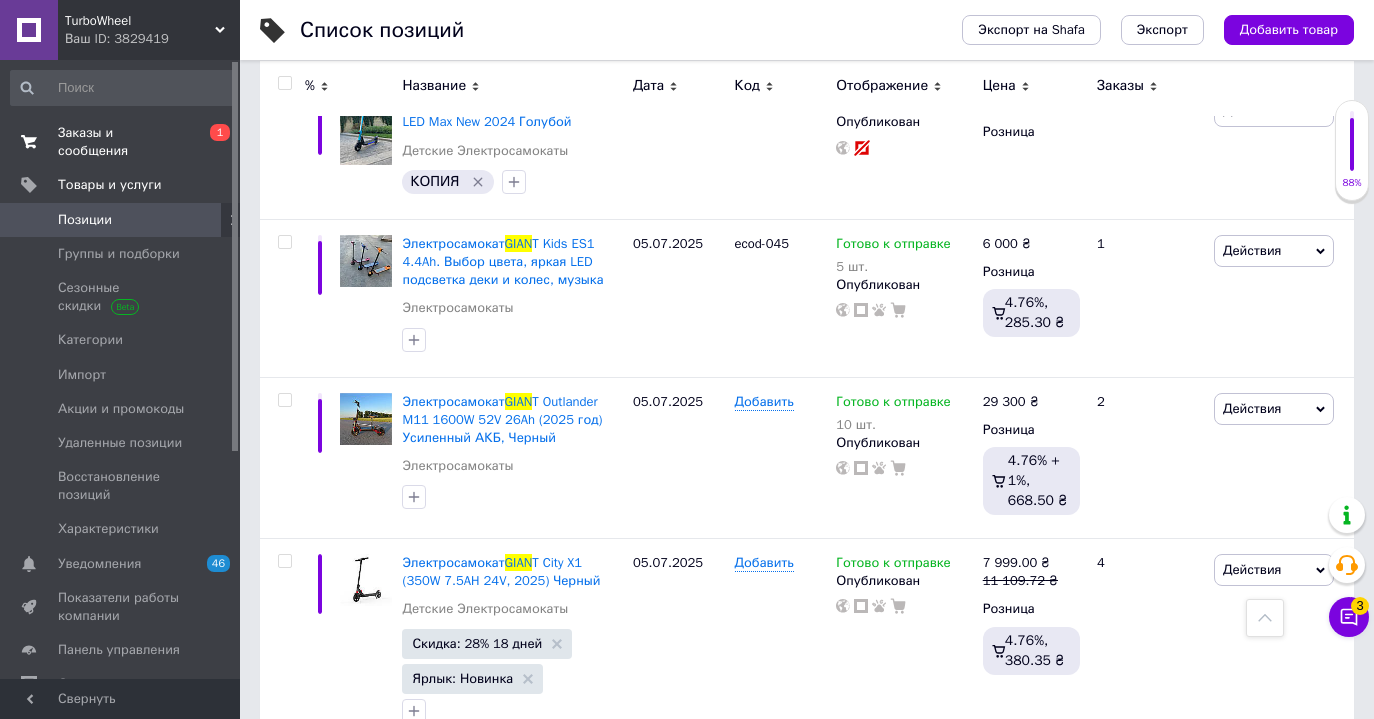click on "Заказы и сообщения" at bounding box center (121, 142) 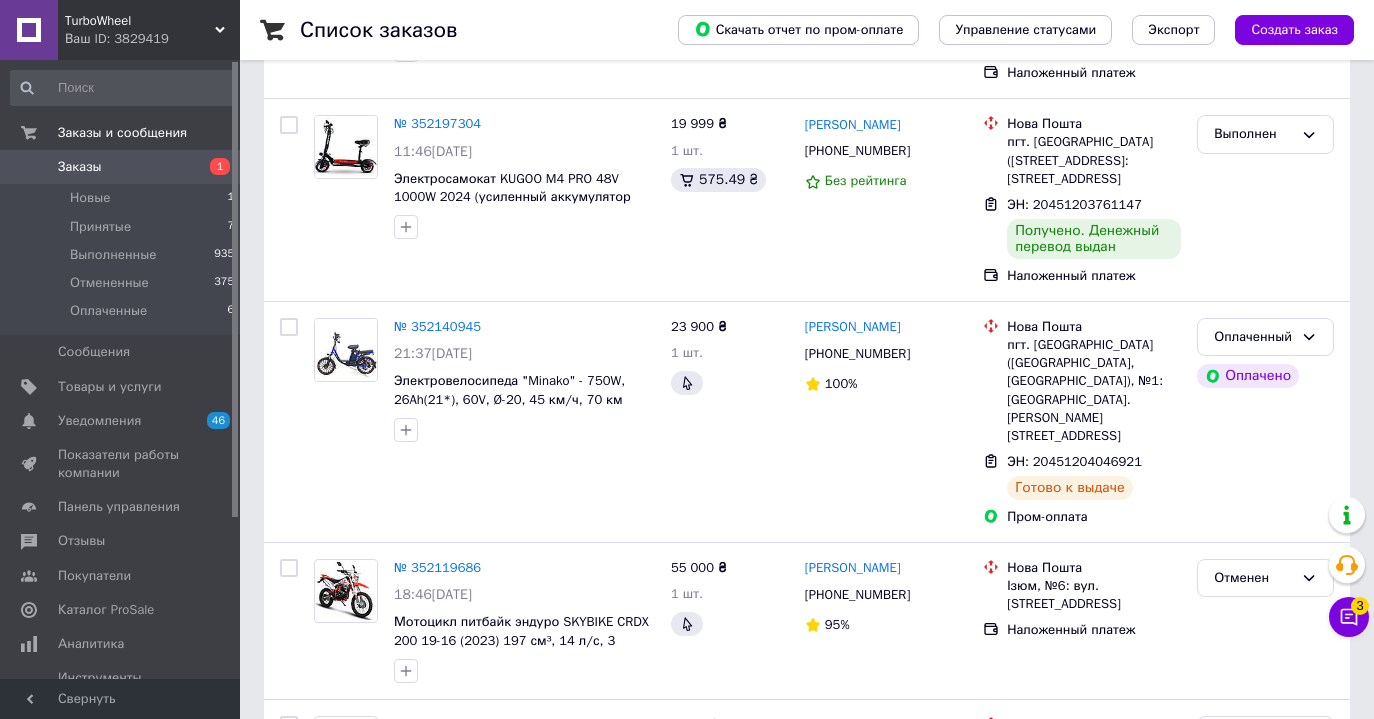 scroll, scrollTop: 287, scrollLeft: 0, axis: vertical 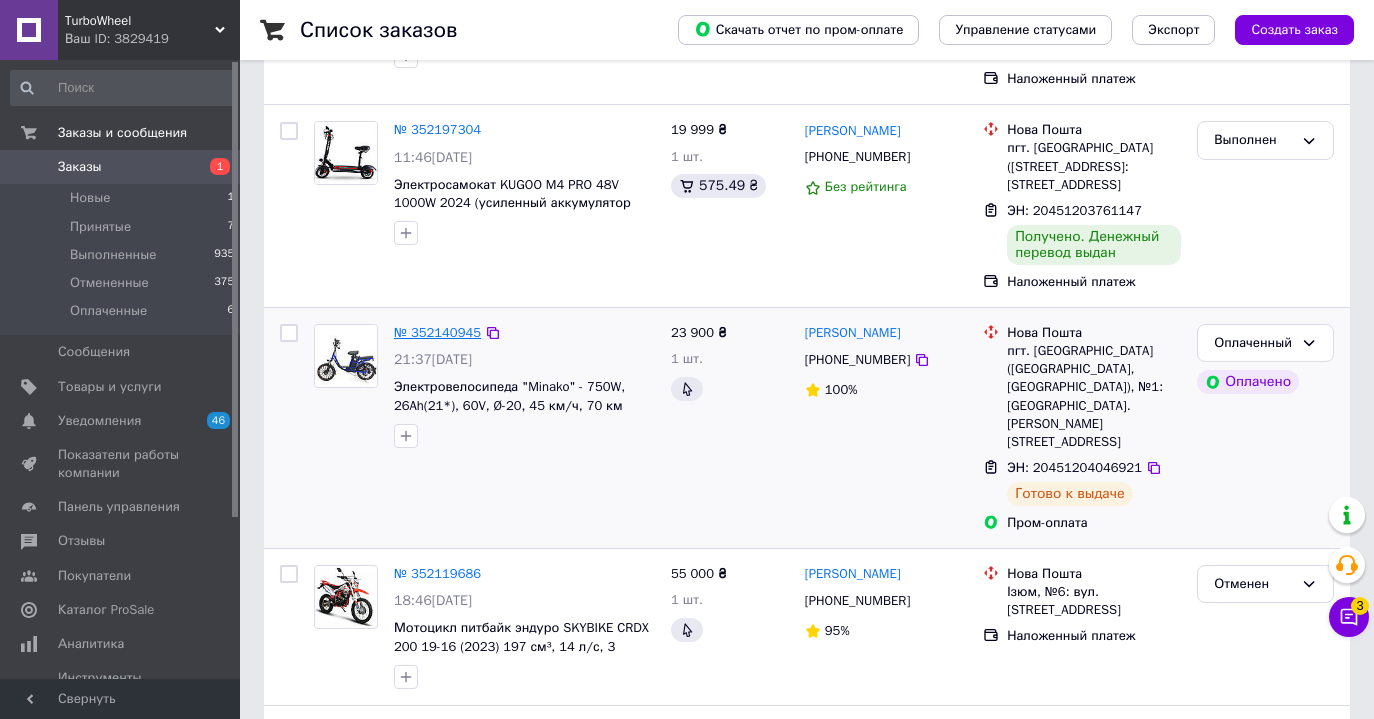 click on "№ 352140945" at bounding box center [437, 332] 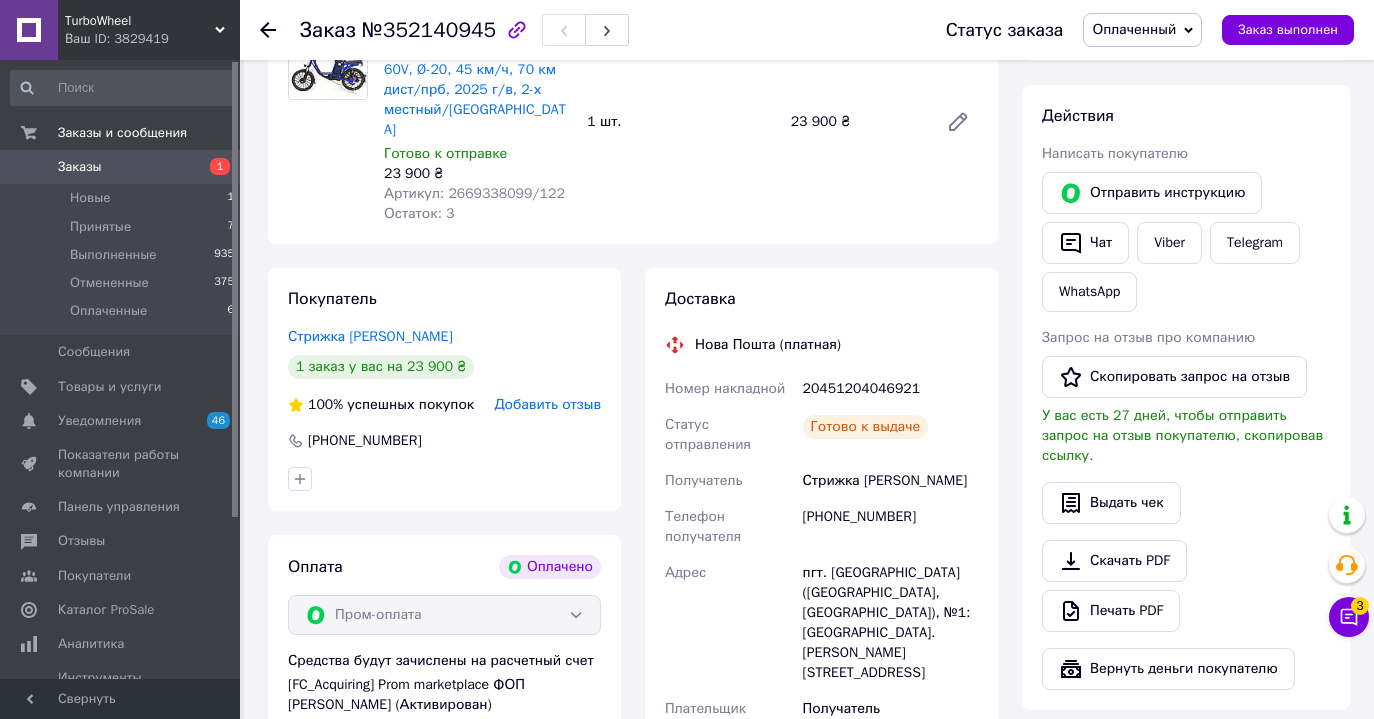 scroll, scrollTop: 772, scrollLeft: 0, axis: vertical 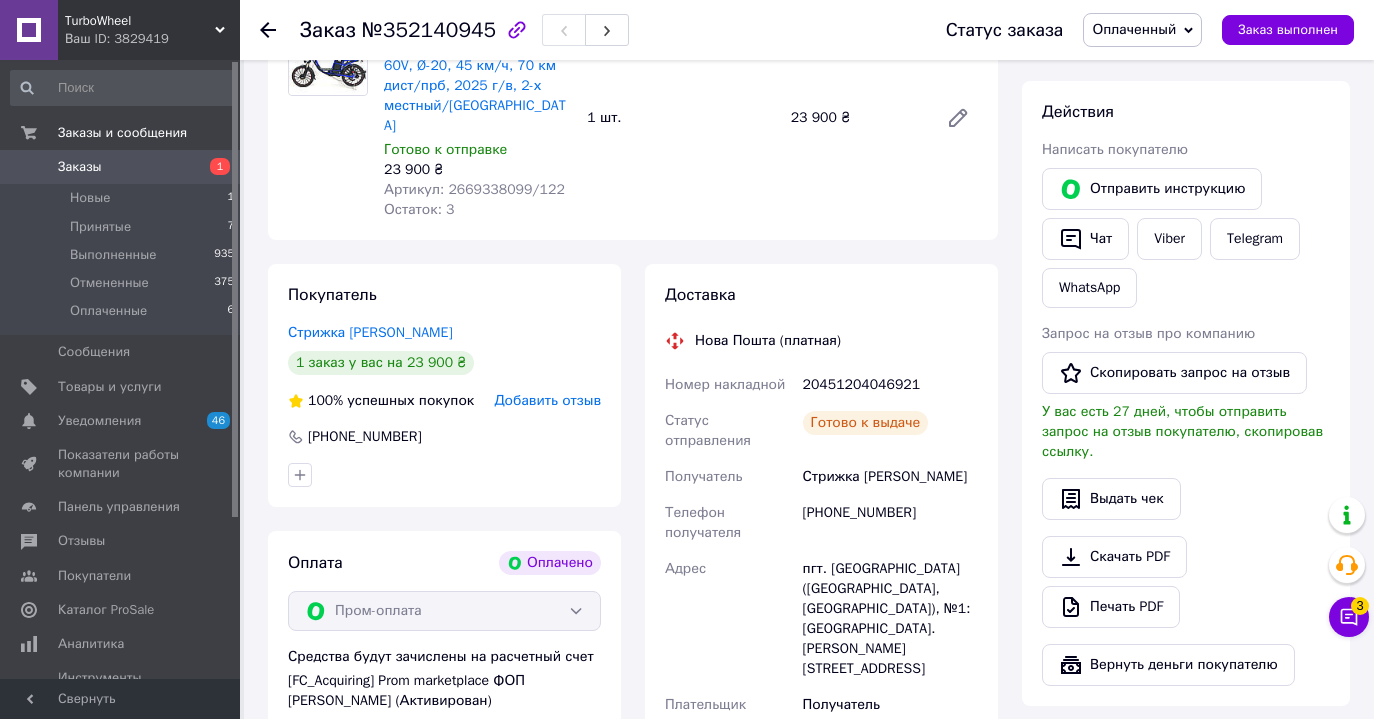 click at bounding box center [280, 30] 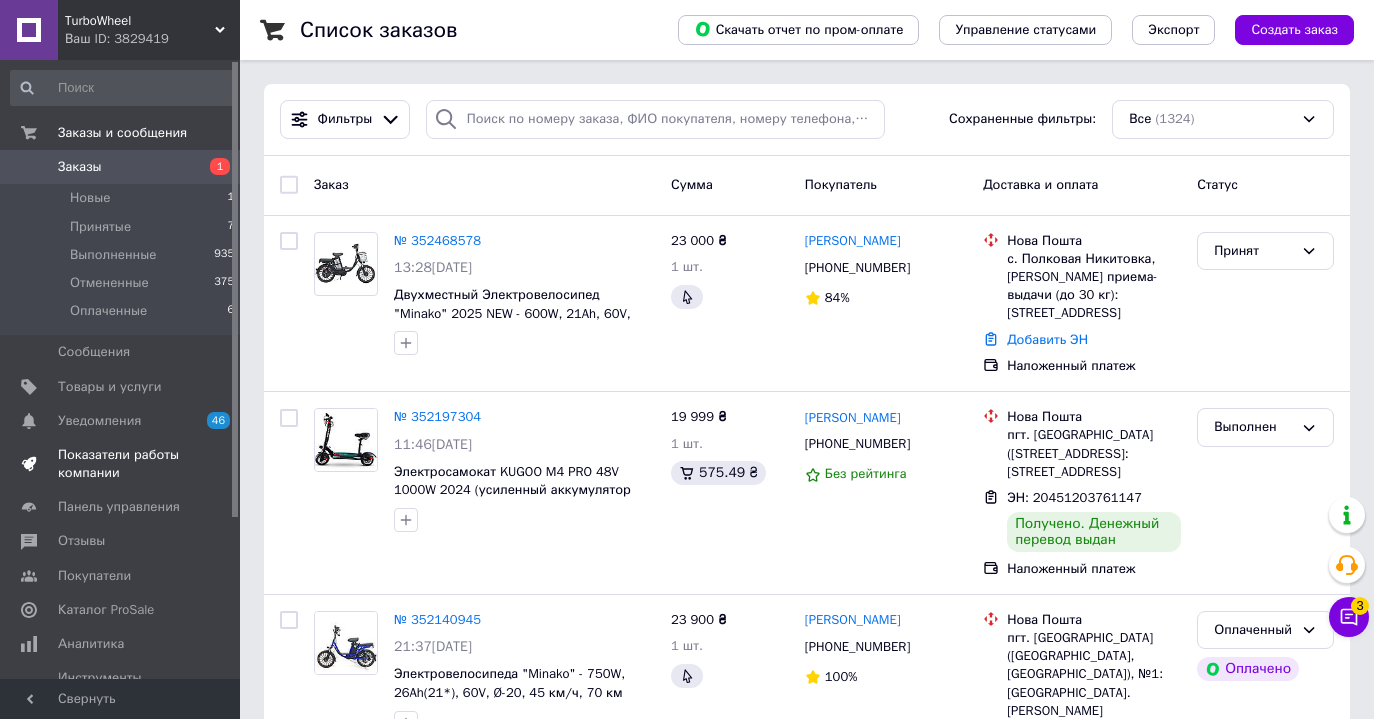 click on "Показатели работы компании" at bounding box center [121, 464] 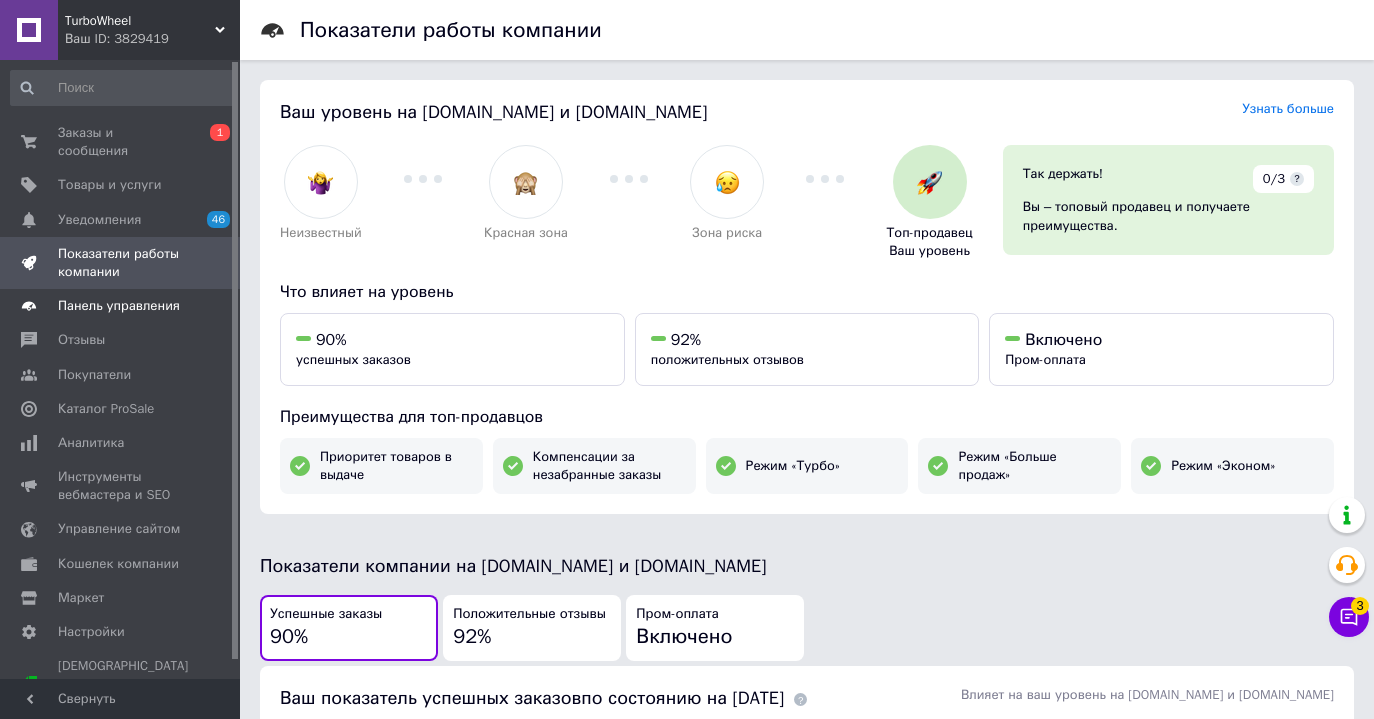 click on "Панель управления" at bounding box center [119, 306] 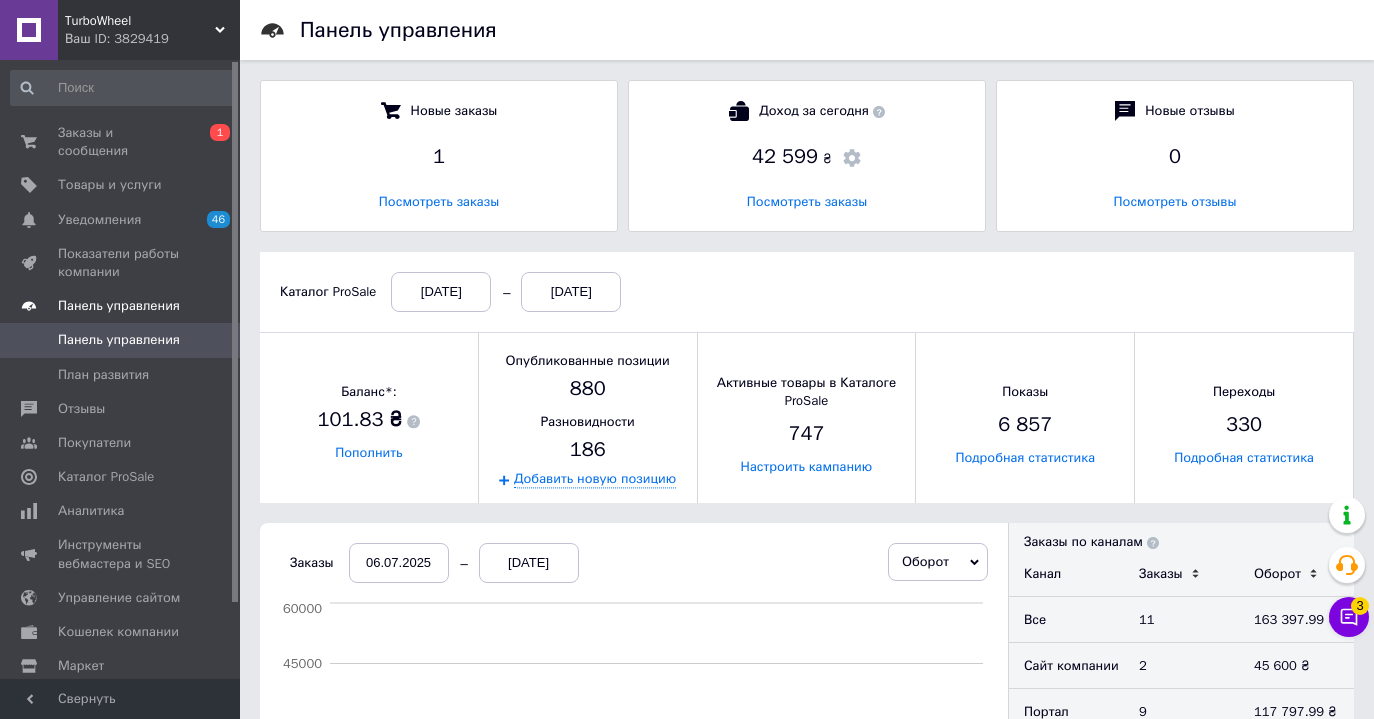 scroll, scrollTop: 10, scrollLeft: 10, axis: both 